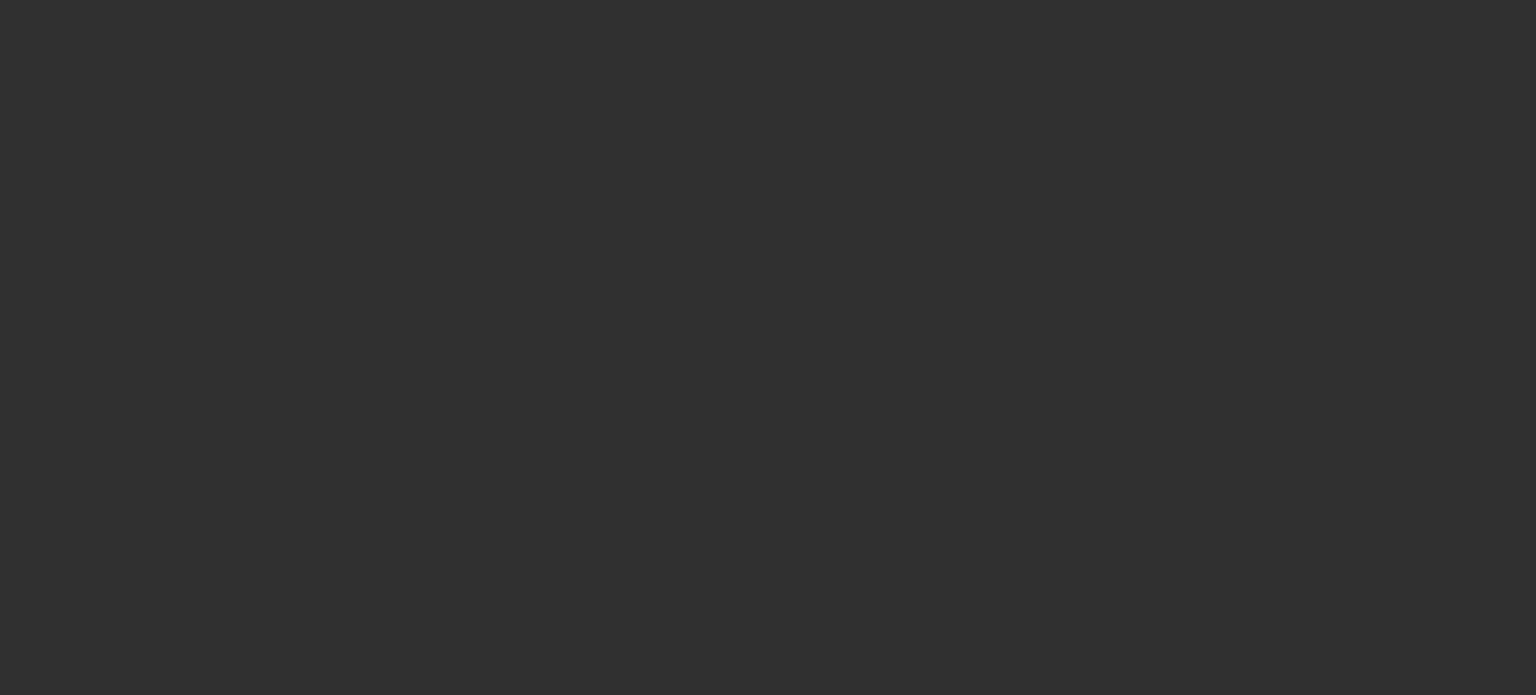 scroll, scrollTop: 0, scrollLeft: 0, axis: both 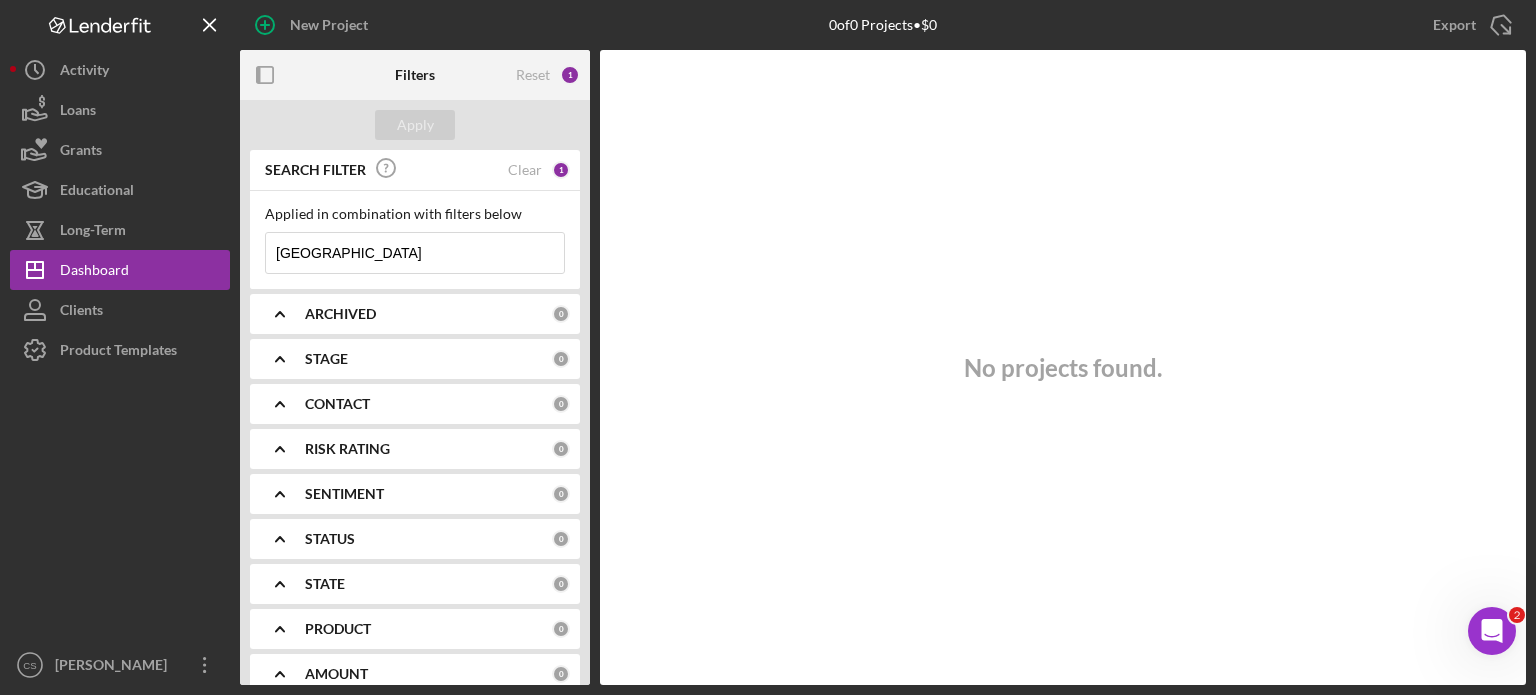 type 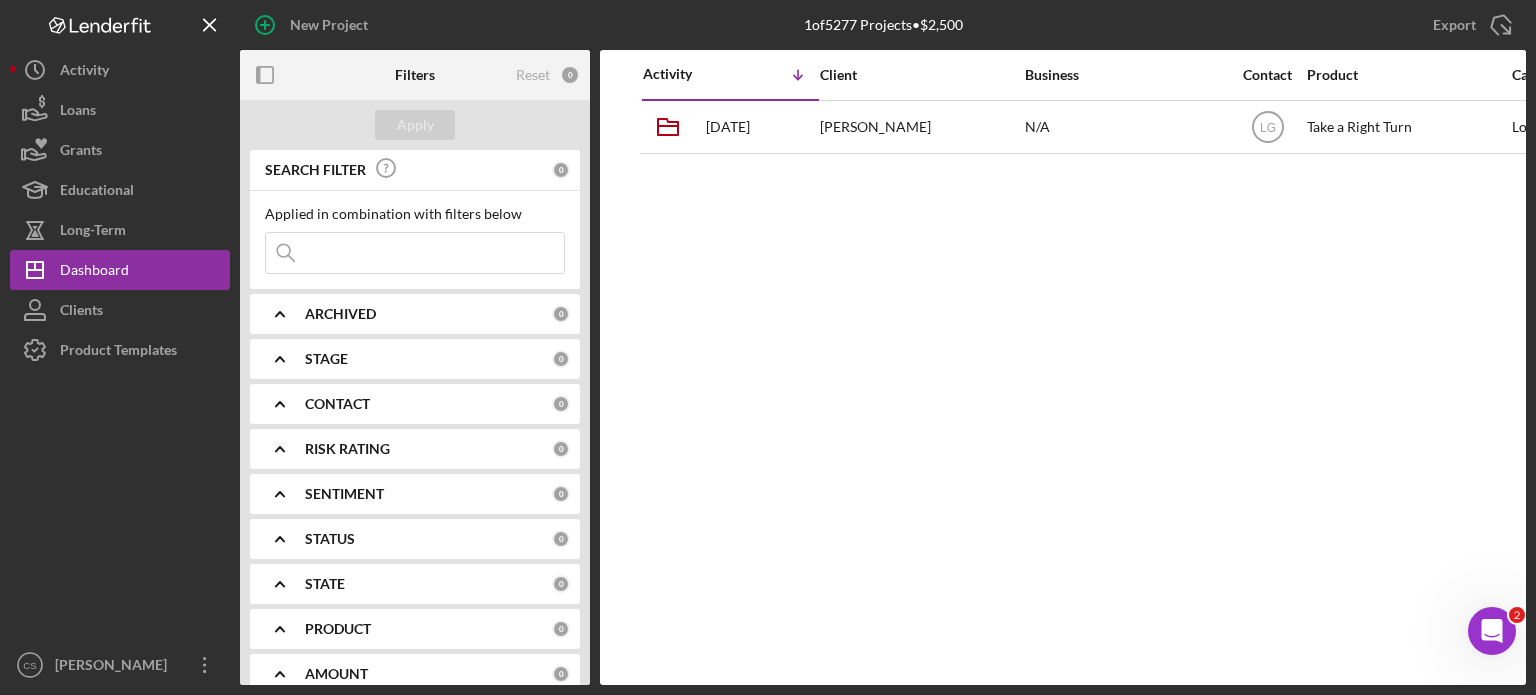 click on "Reset" at bounding box center (533, 75) 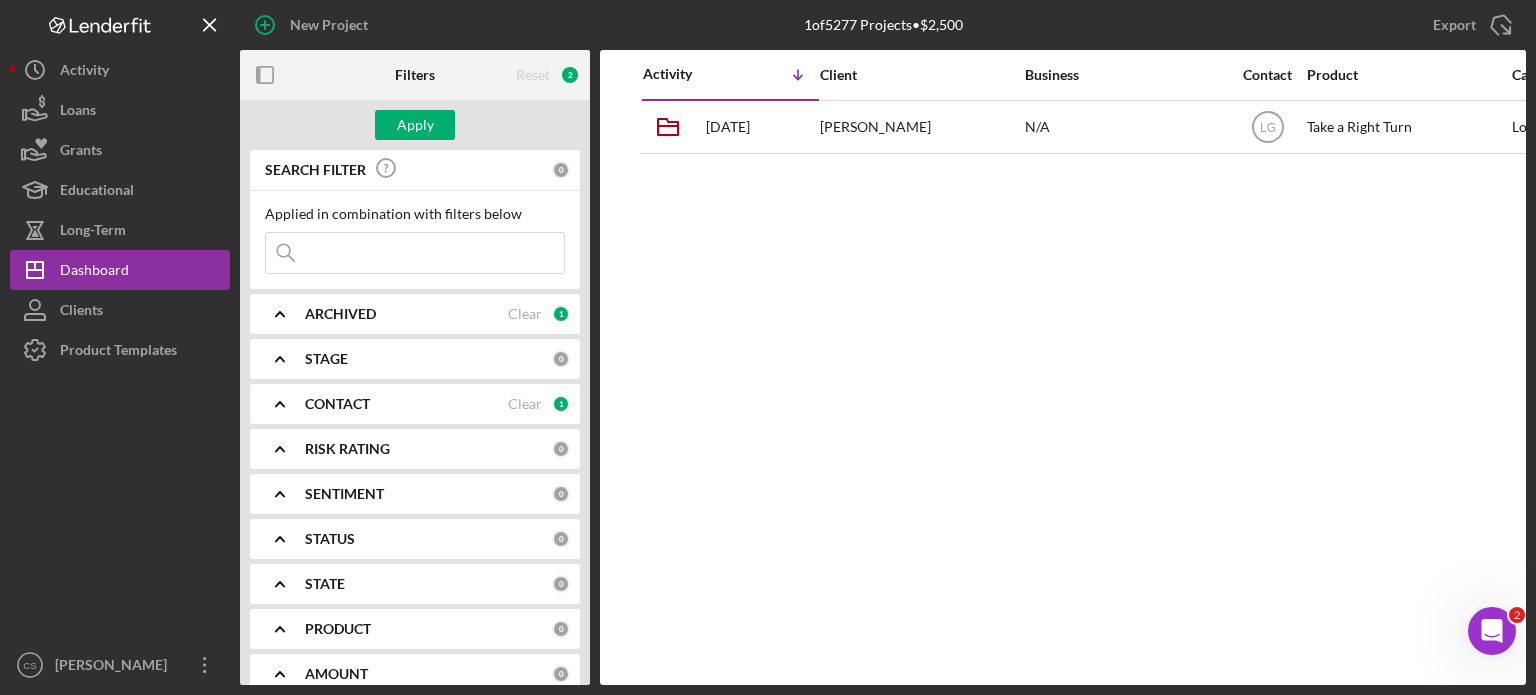 click on "ARCHIVED   Clear 1" at bounding box center (437, 314) 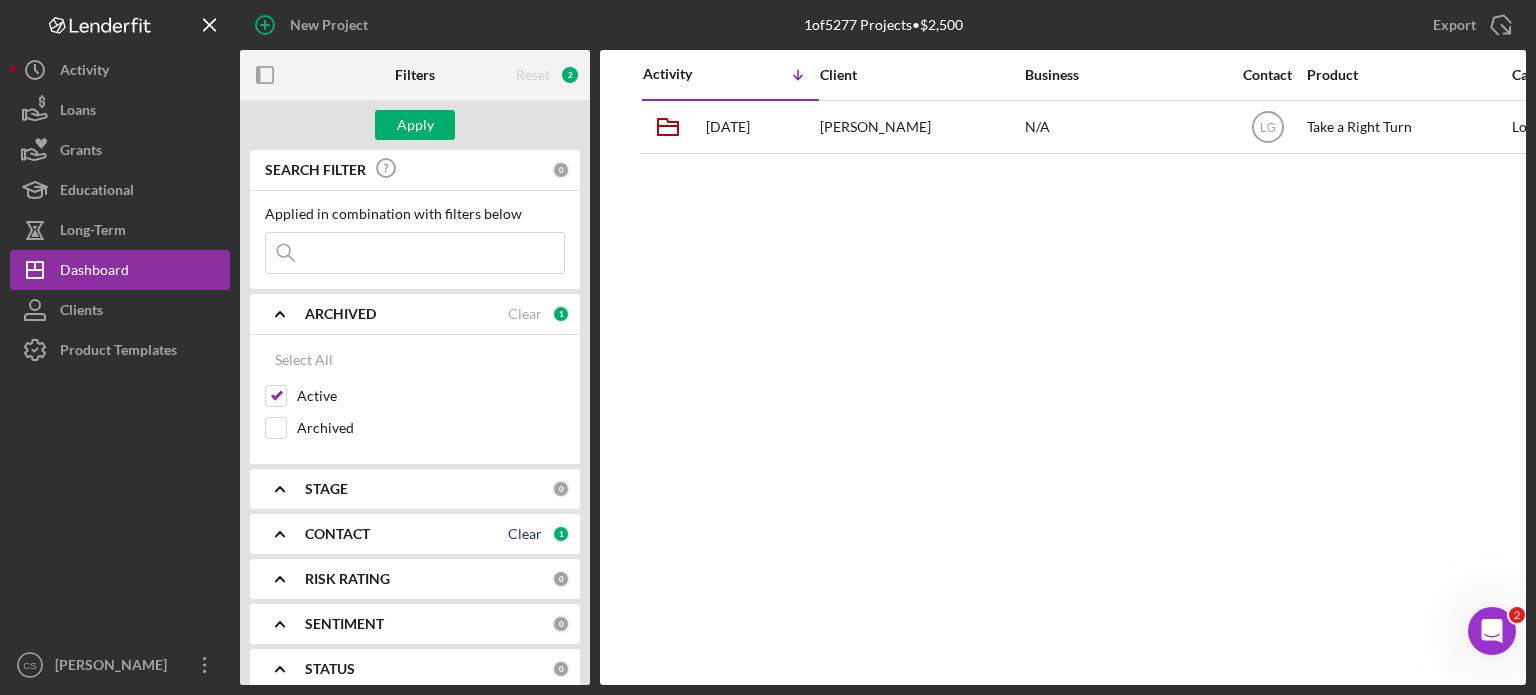click on "Clear" at bounding box center [525, 534] 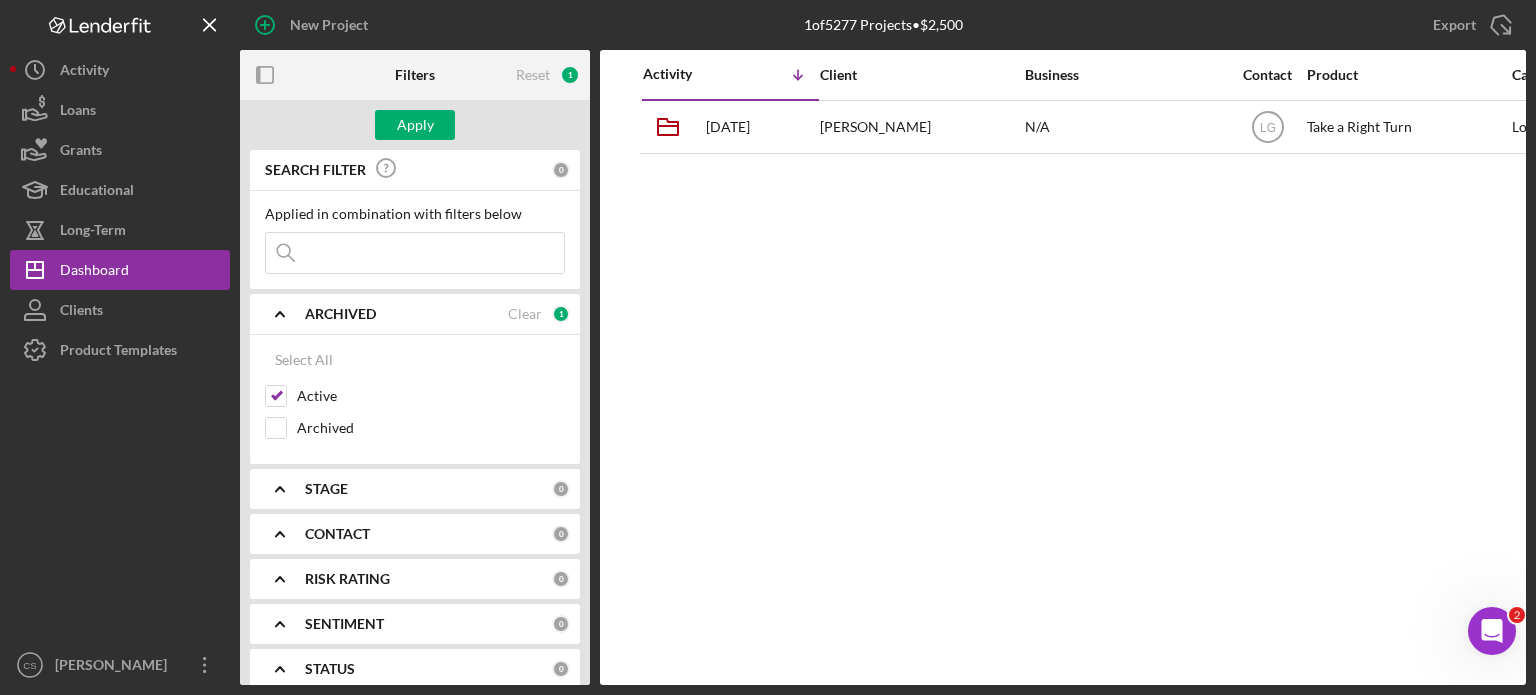 click on "Clear" at bounding box center (525, 314) 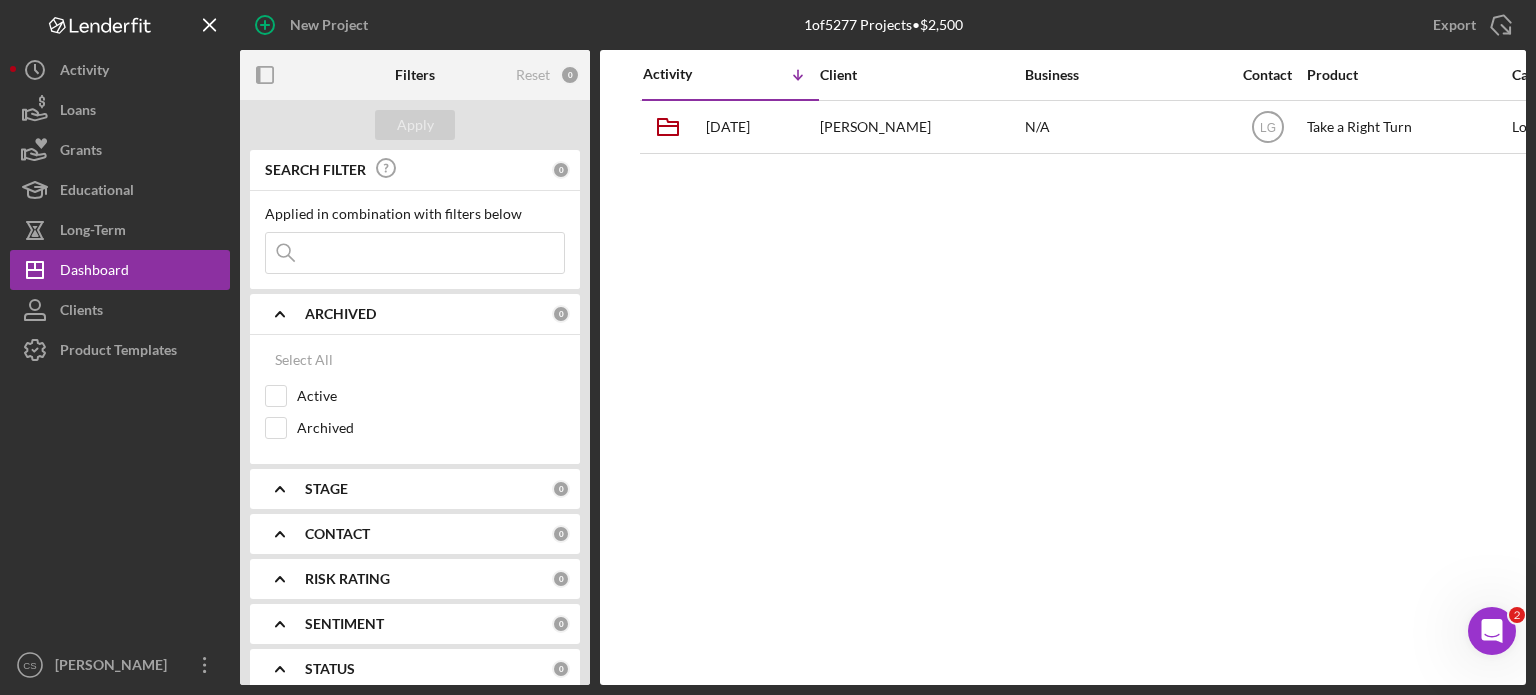 click at bounding box center (415, 253) 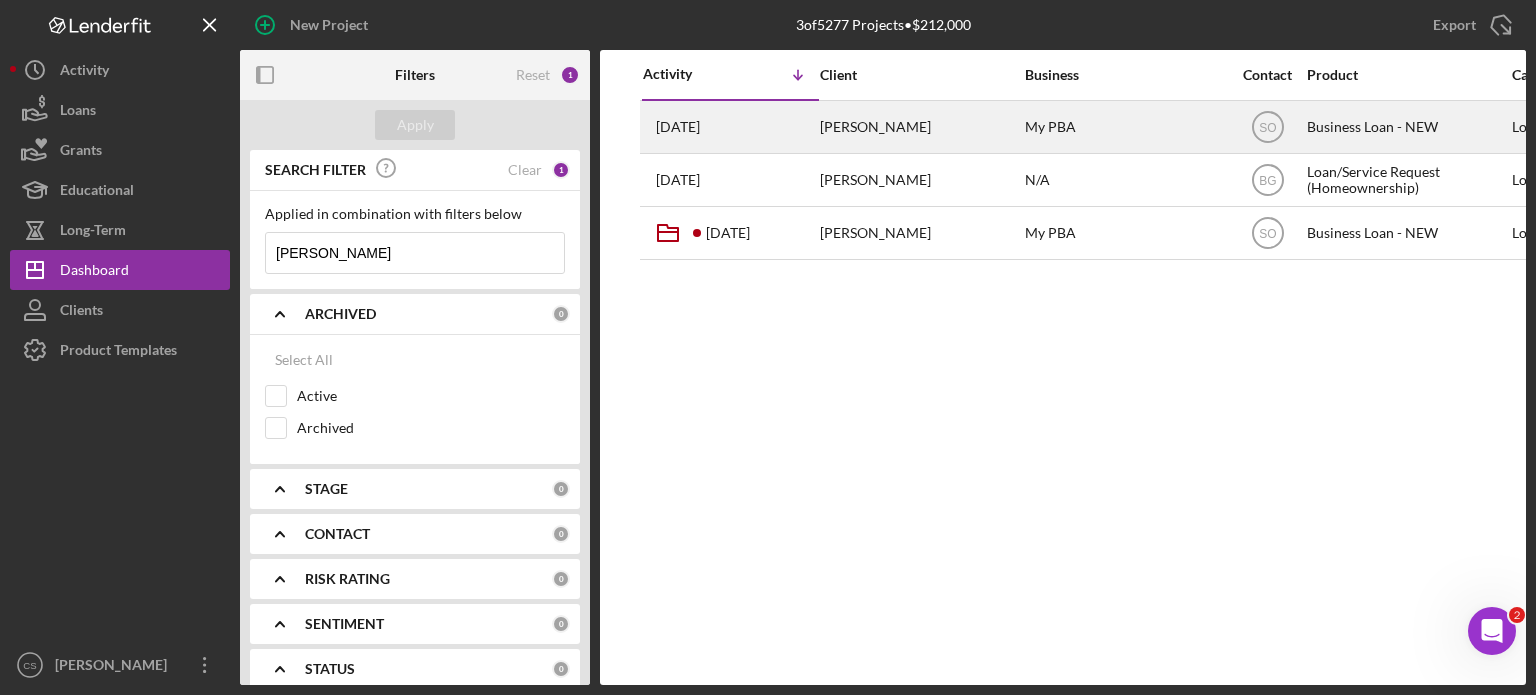 type on "[PERSON_NAME]" 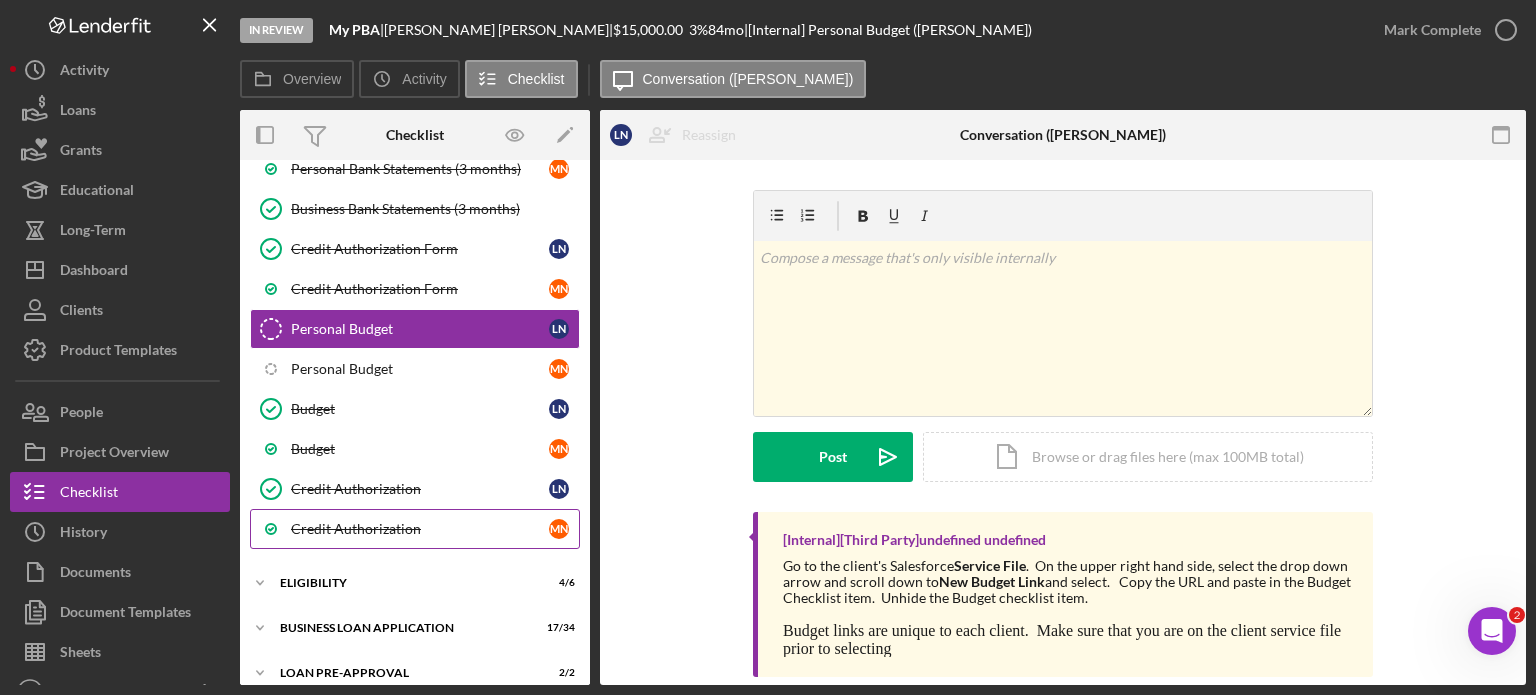 scroll, scrollTop: 525, scrollLeft: 0, axis: vertical 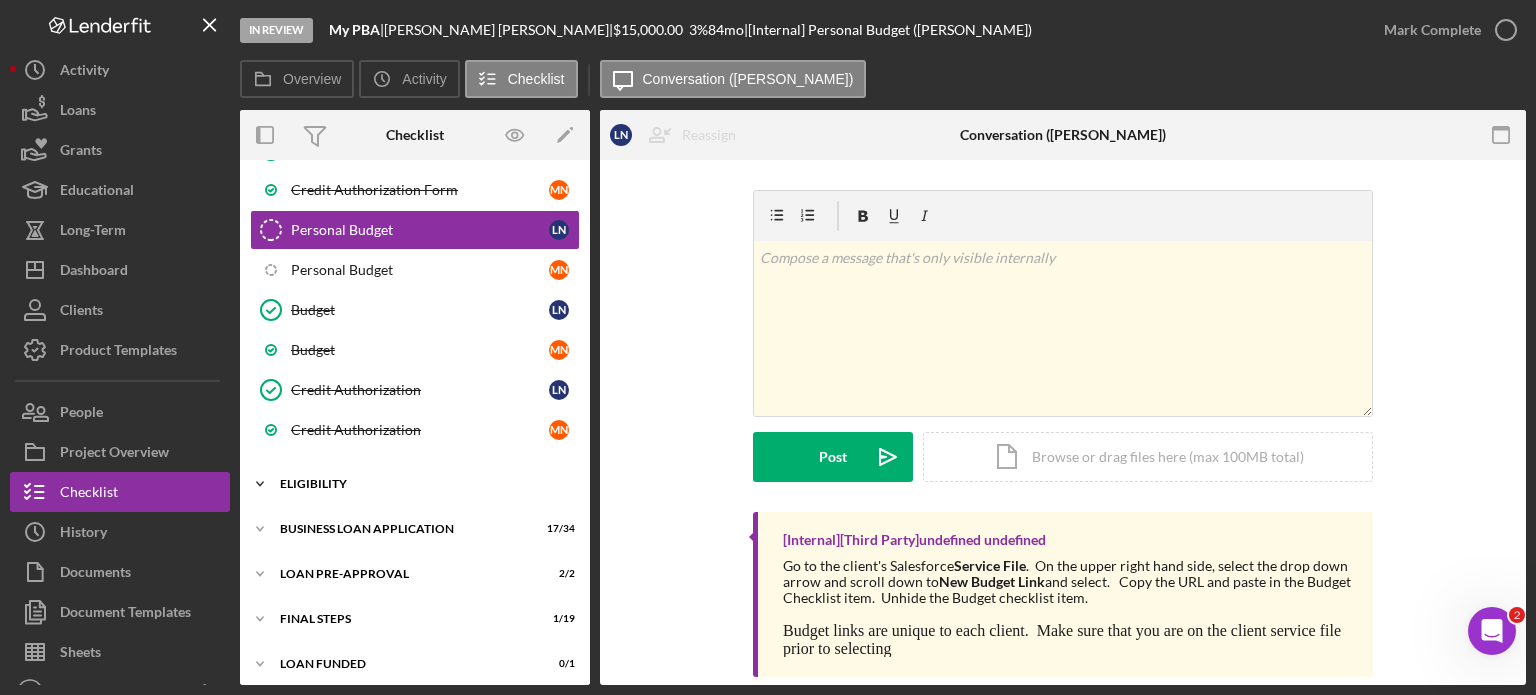 click on "ELIGIBILITY" at bounding box center (422, 484) 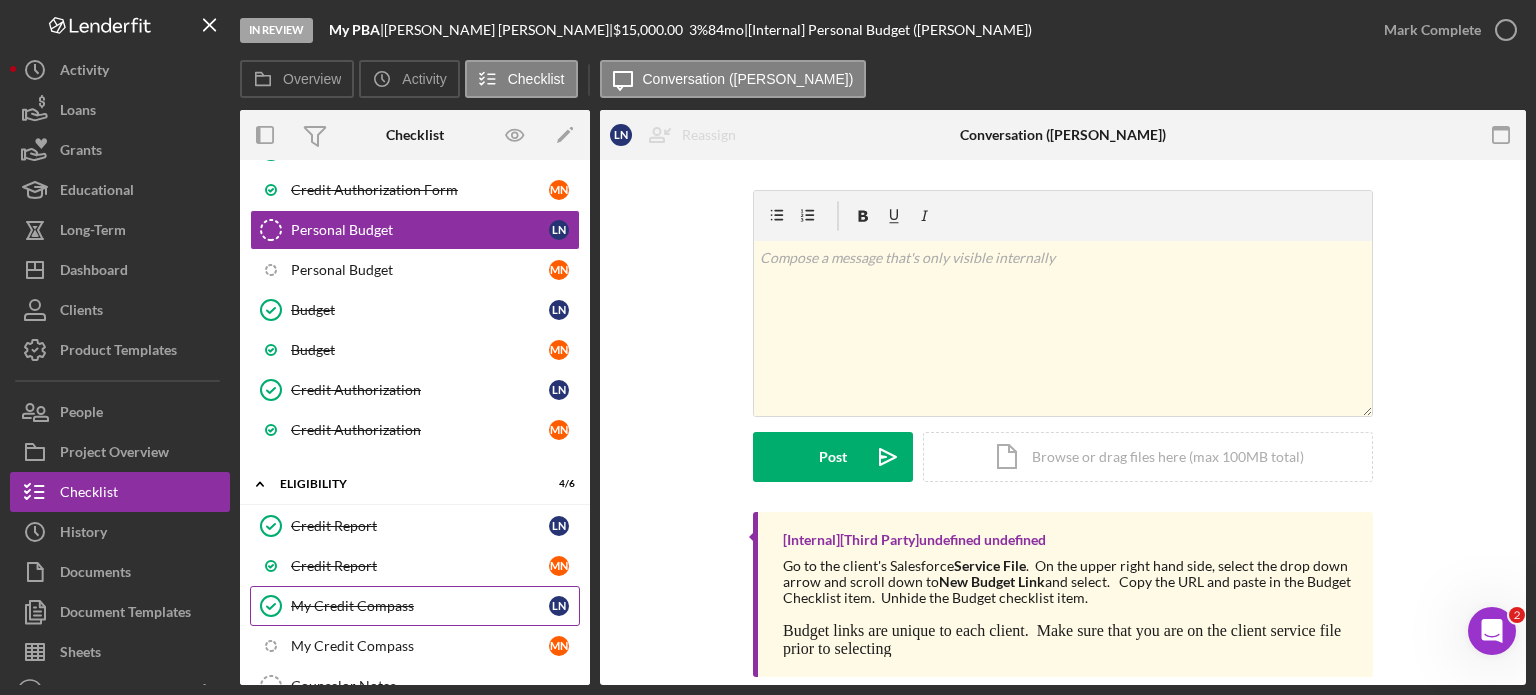 click on "My Credit Compass" at bounding box center (420, 606) 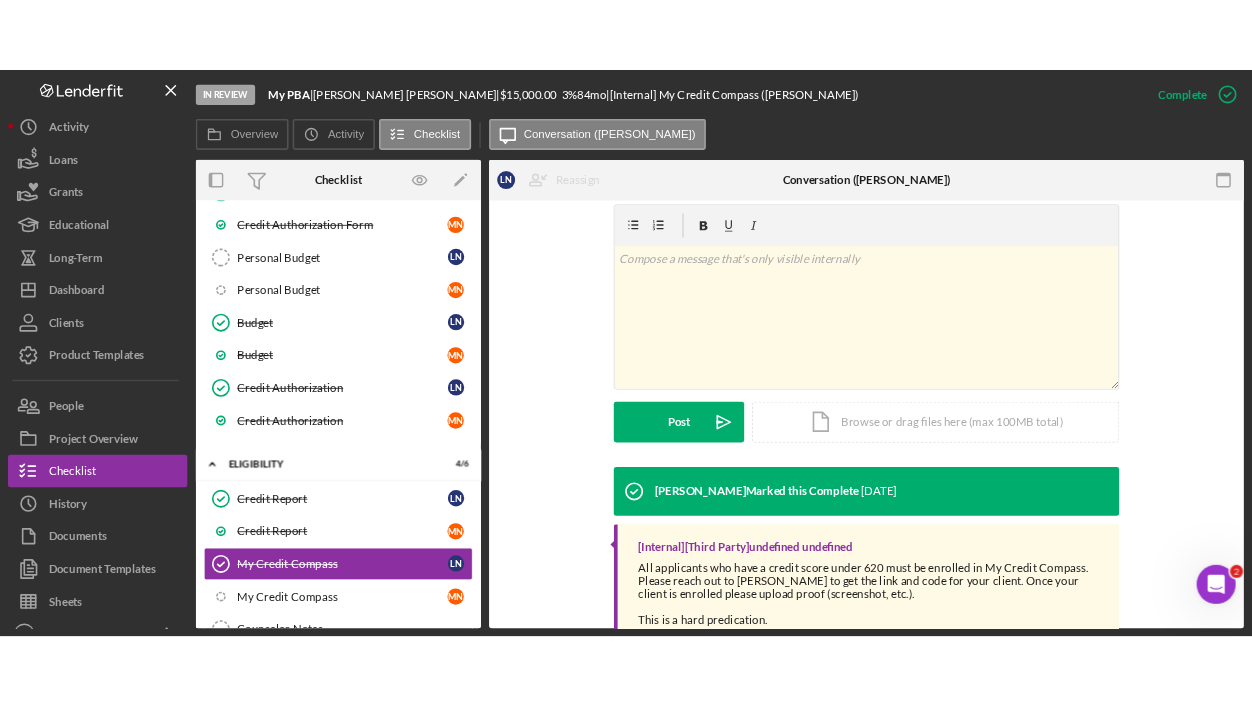 scroll, scrollTop: 357, scrollLeft: 0, axis: vertical 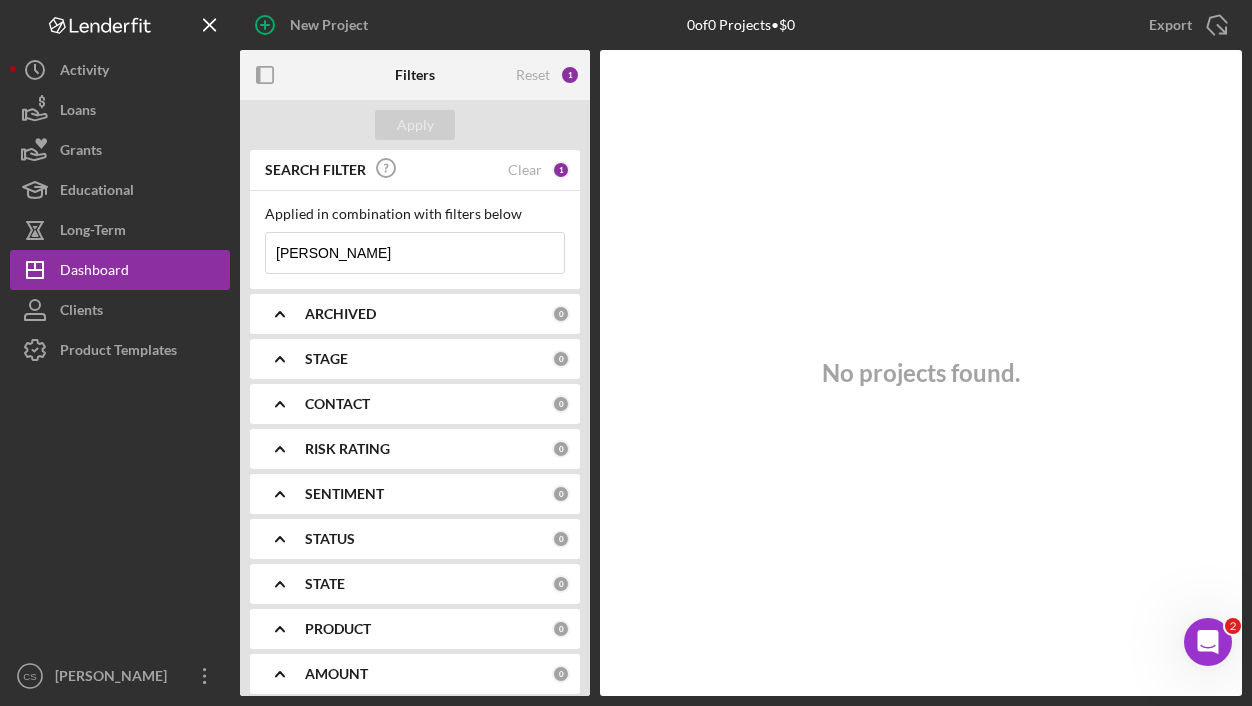 type 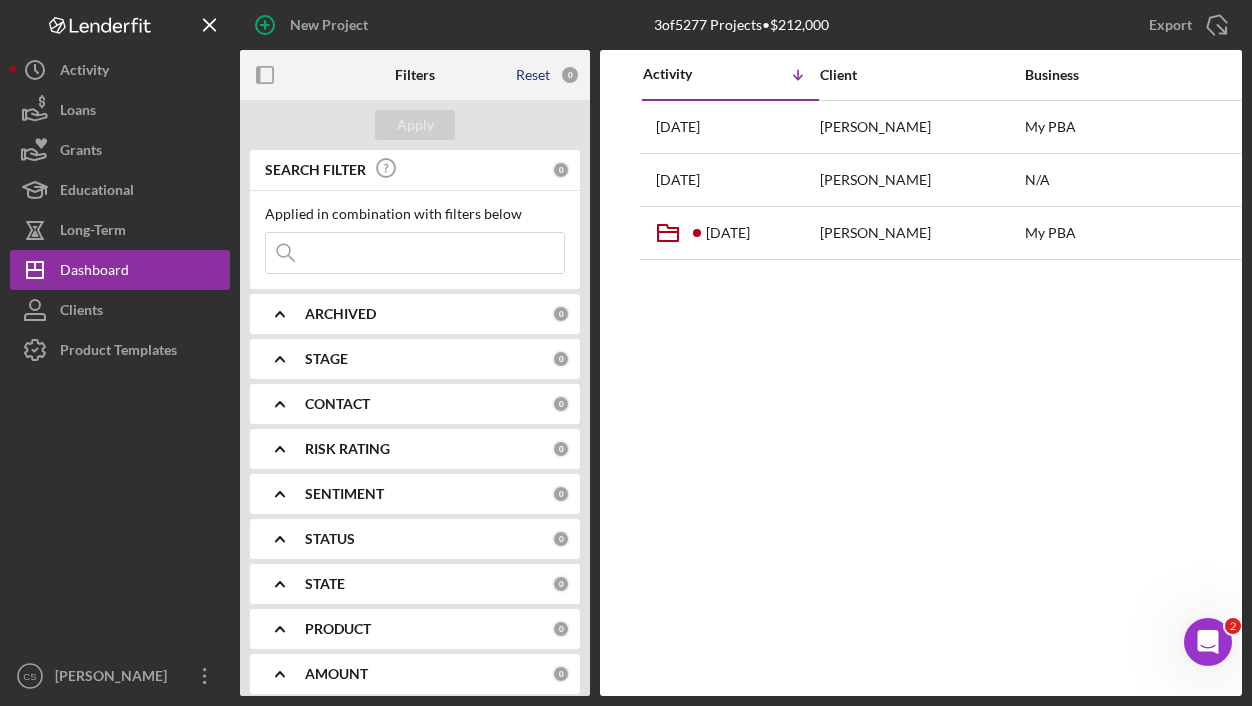 click on "Reset" at bounding box center (533, 75) 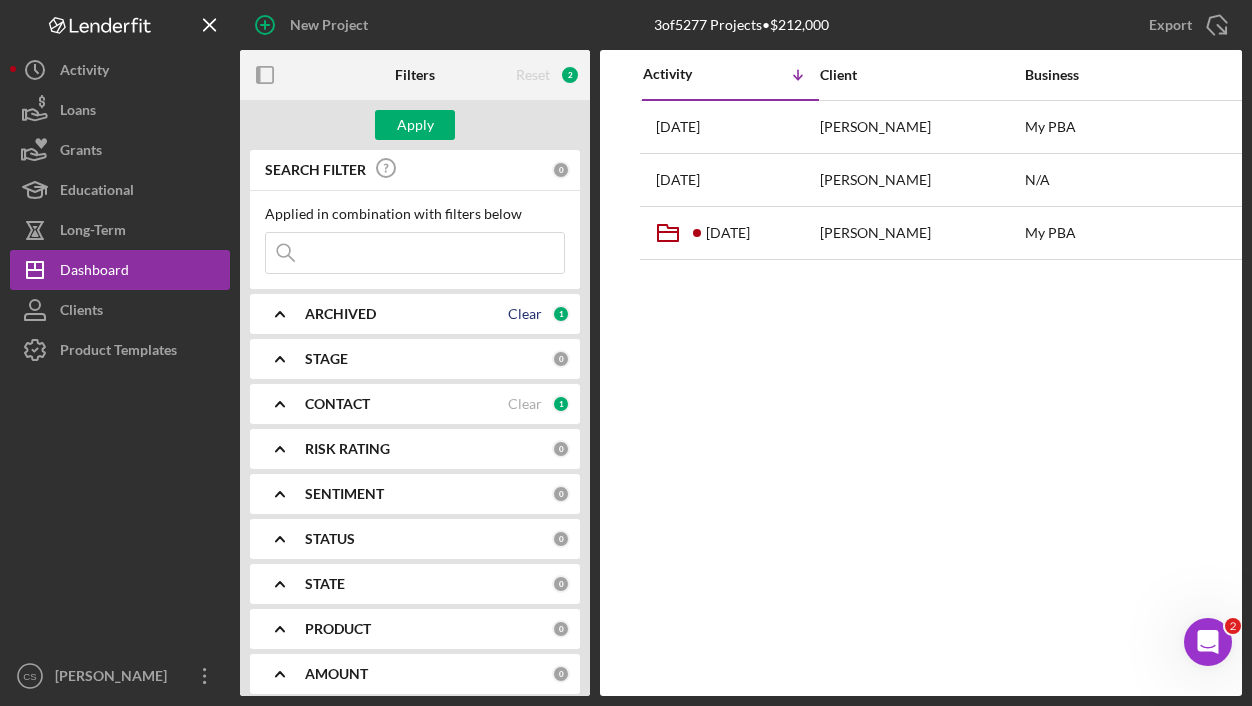 click on "Clear" at bounding box center [525, 314] 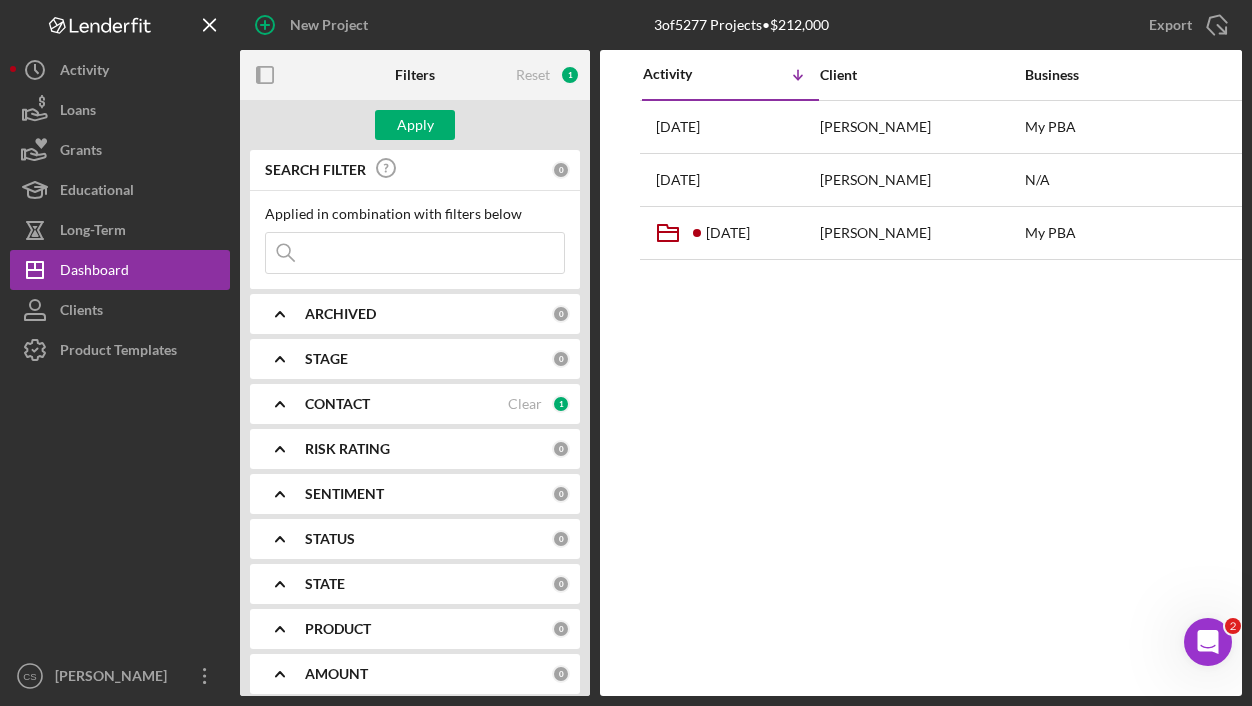 click on "CONTACT   Clear 1" at bounding box center [437, 404] 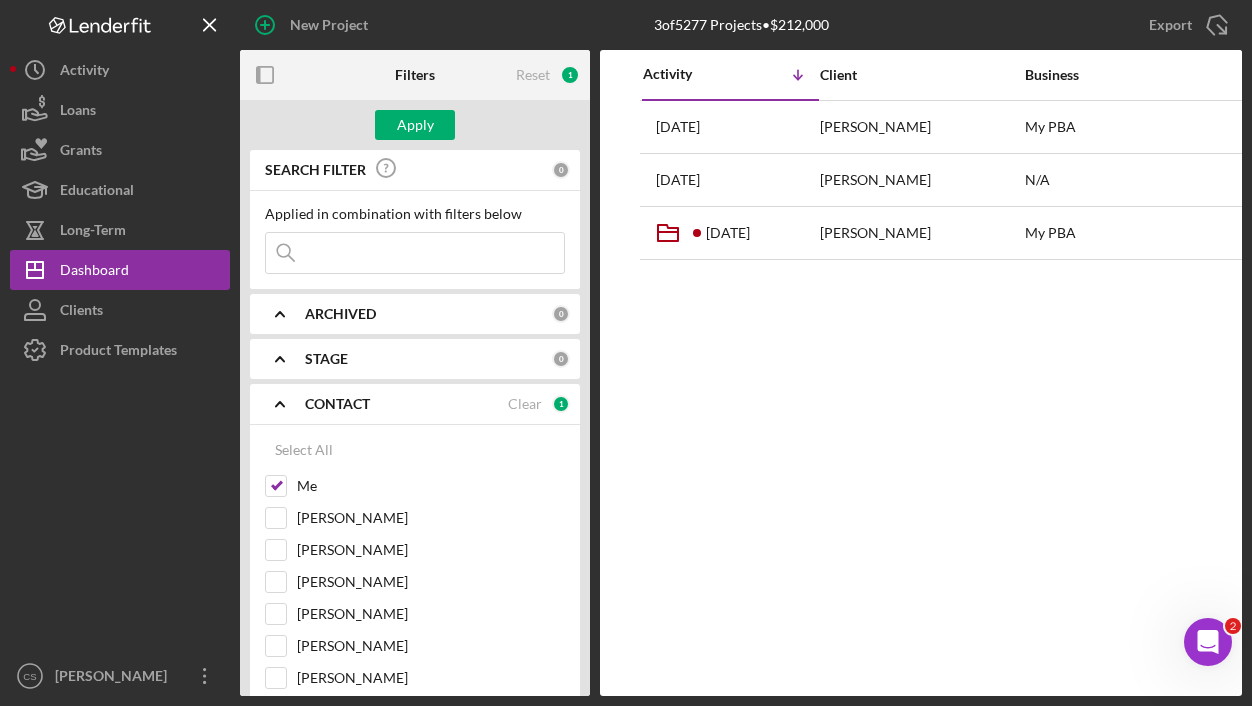 click on "Clear" at bounding box center (525, 404) 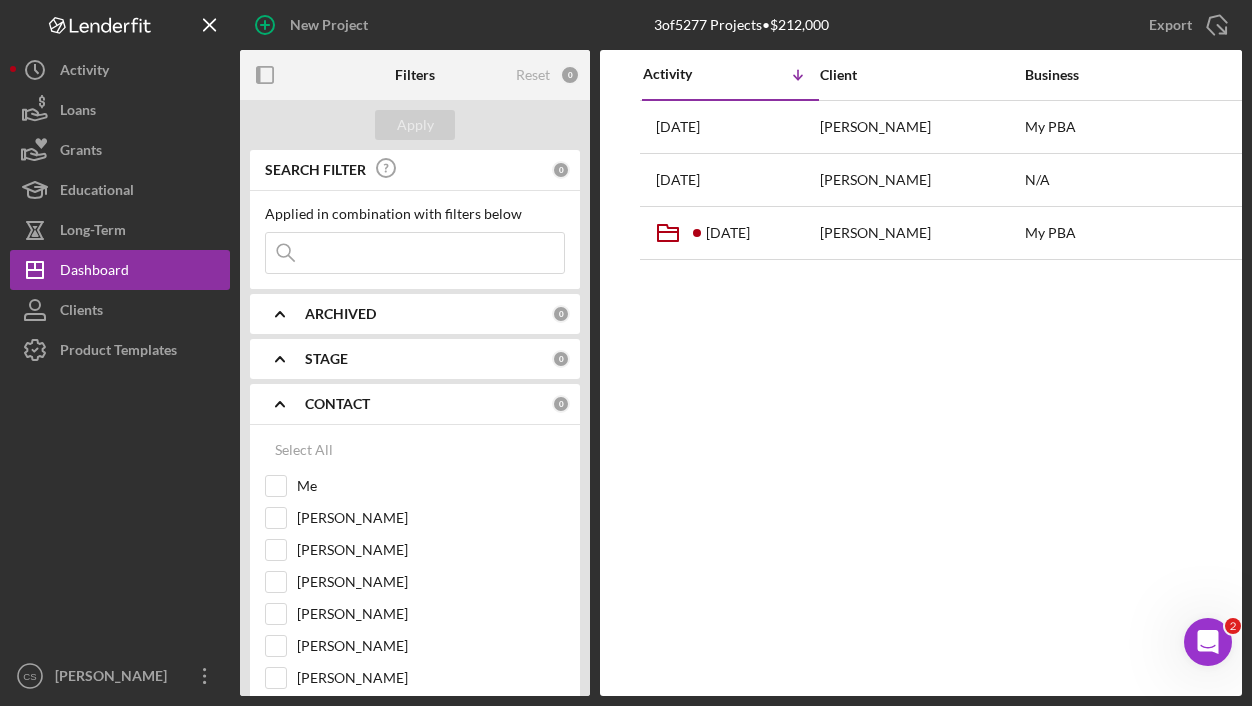 click at bounding box center (415, 253) 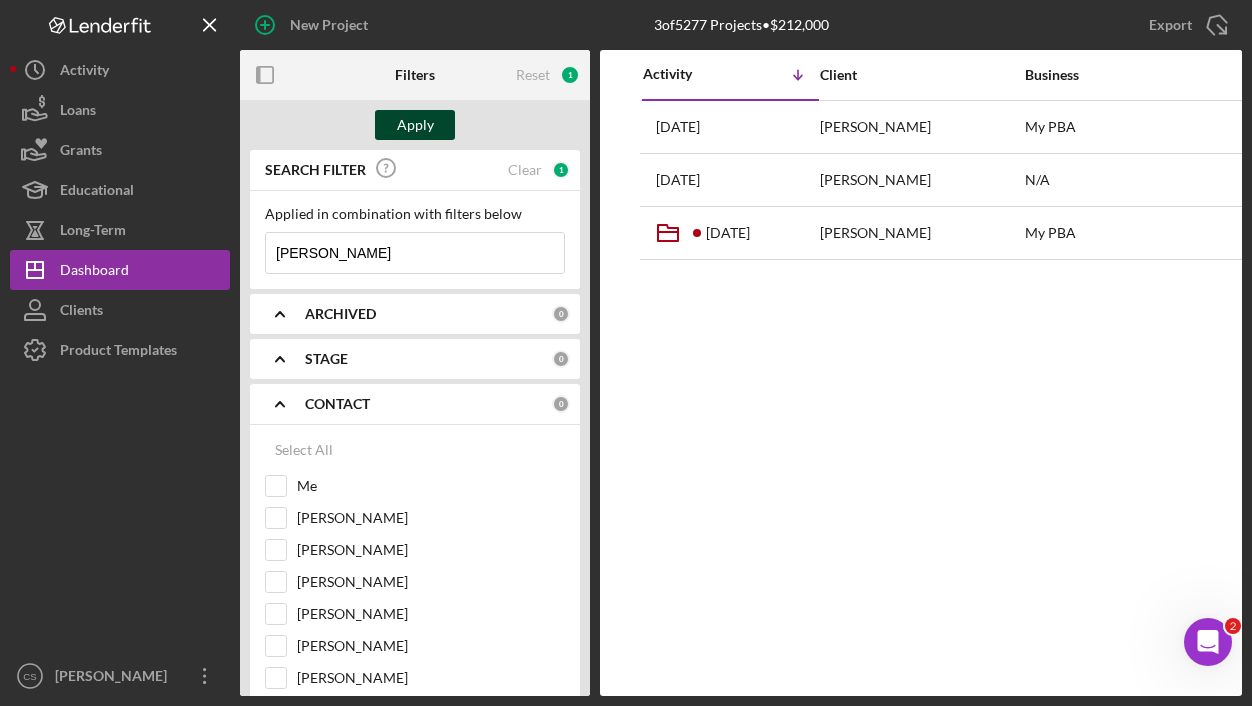 type on "[PERSON_NAME]" 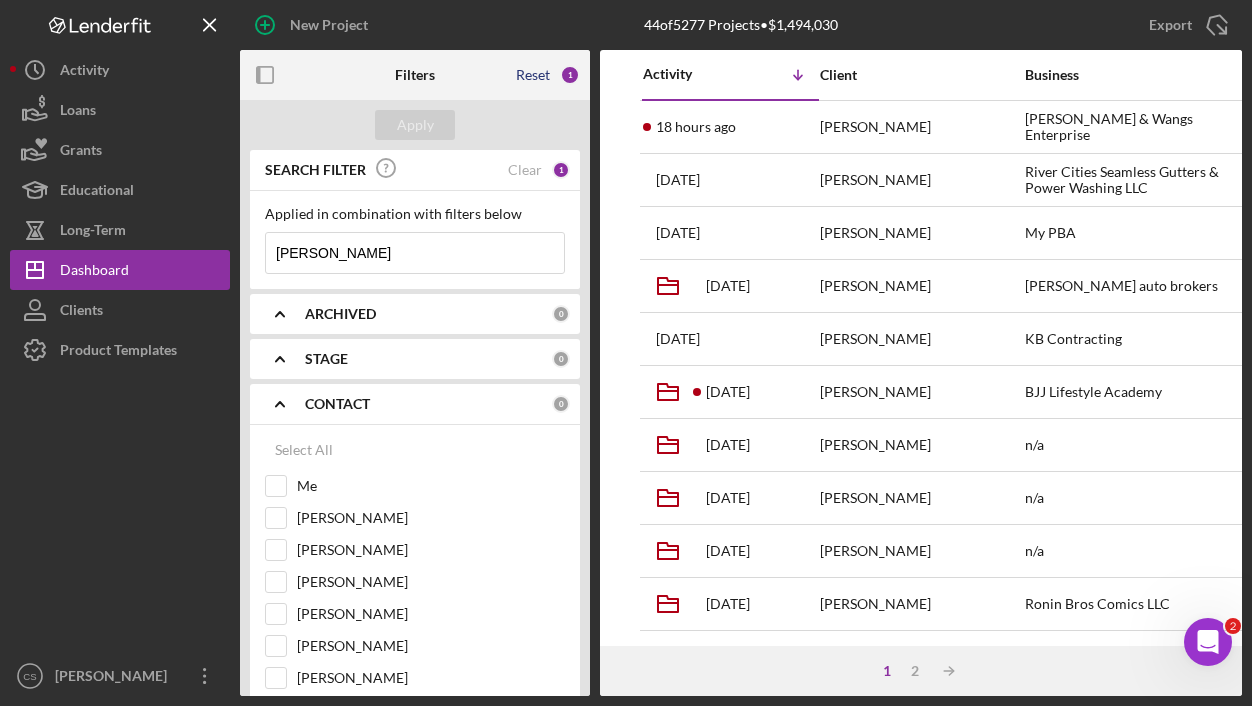 click on "Reset" at bounding box center (533, 75) 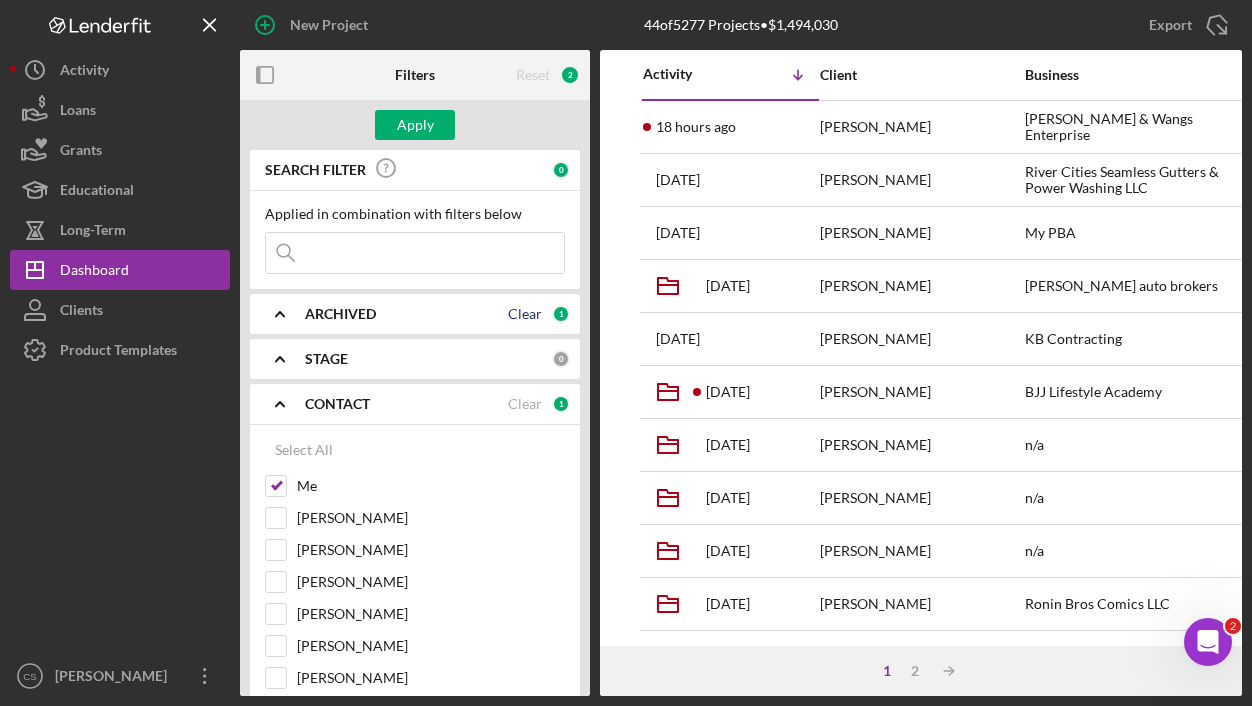 click on "Clear" at bounding box center (525, 314) 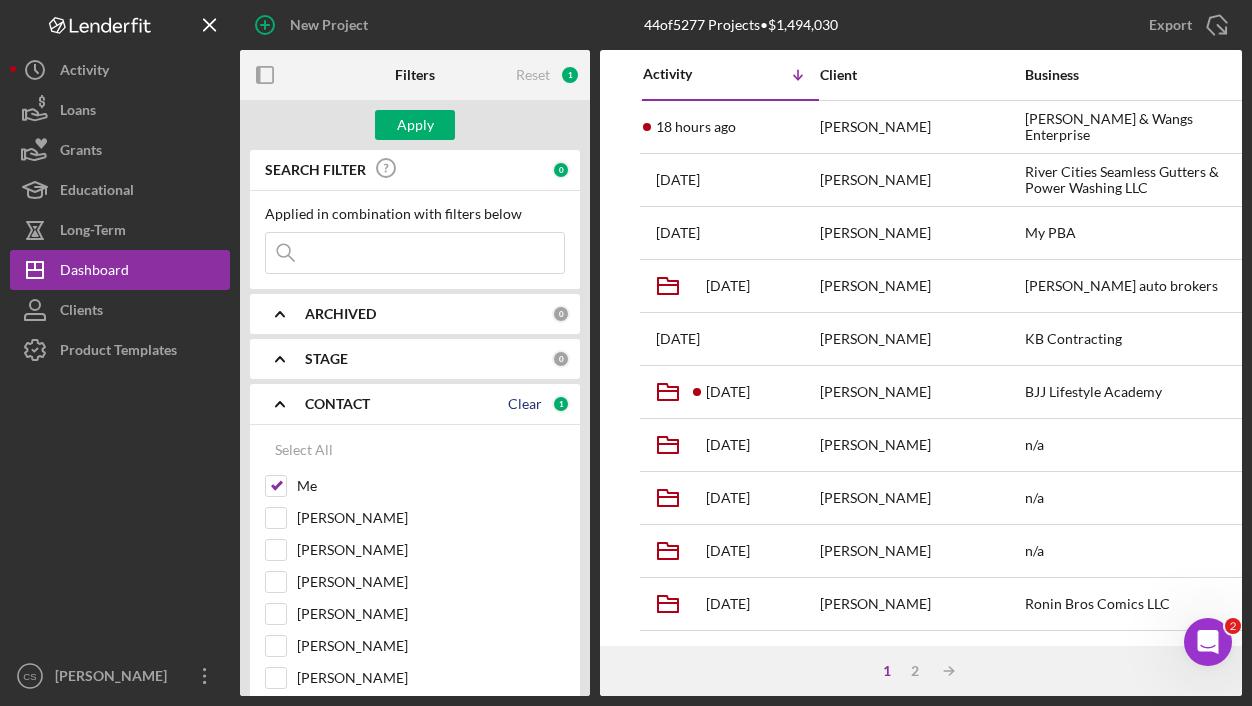 click on "Clear" at bounding box center (525, 404) 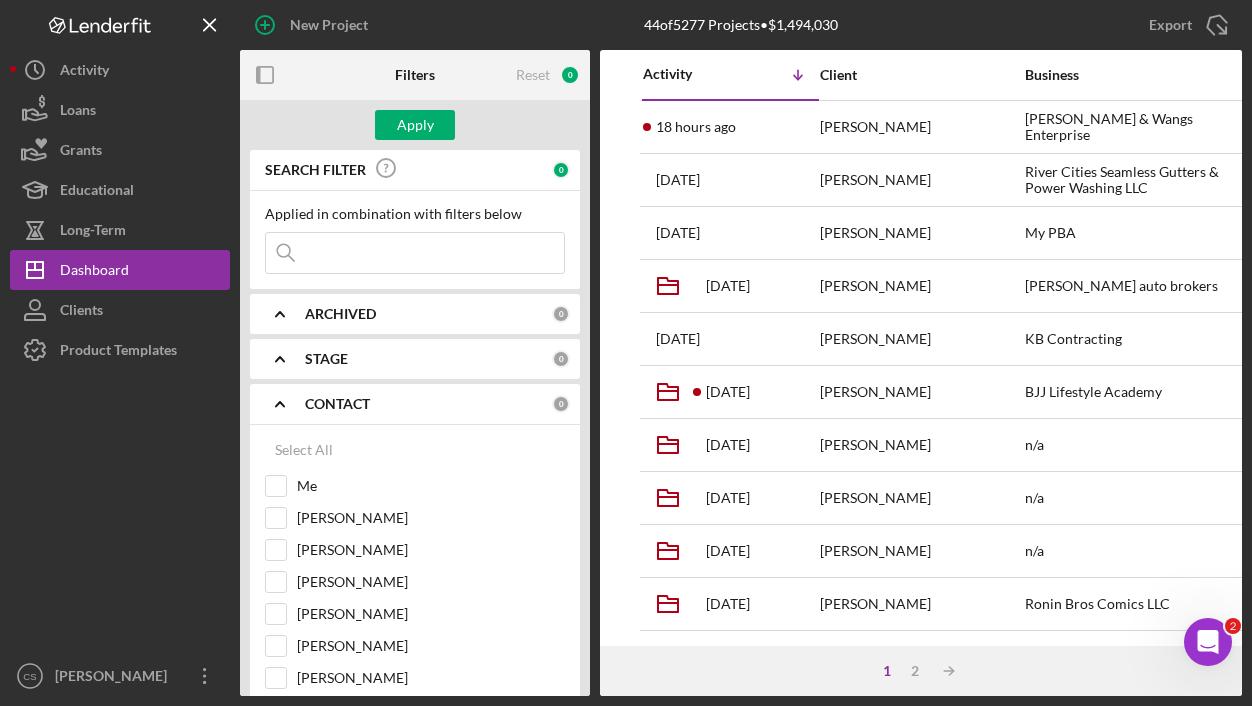 click at bounding box center [415, 253] 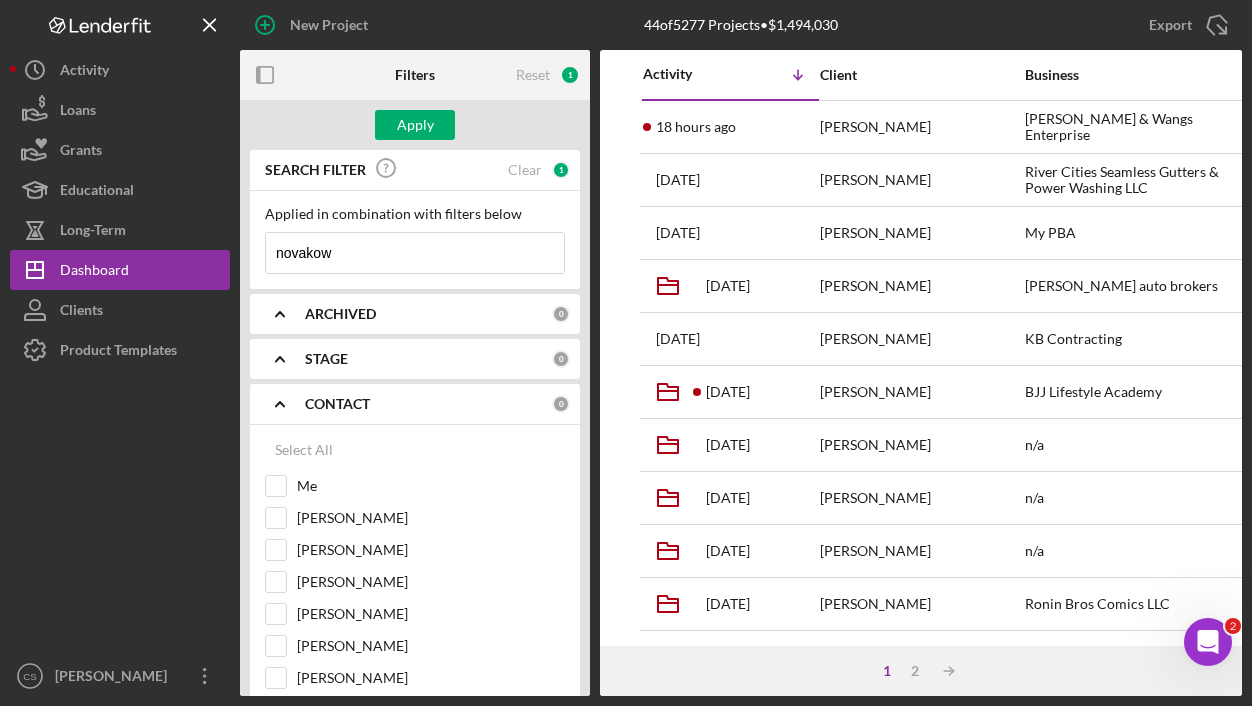 type on "[PERSON_NAME]" 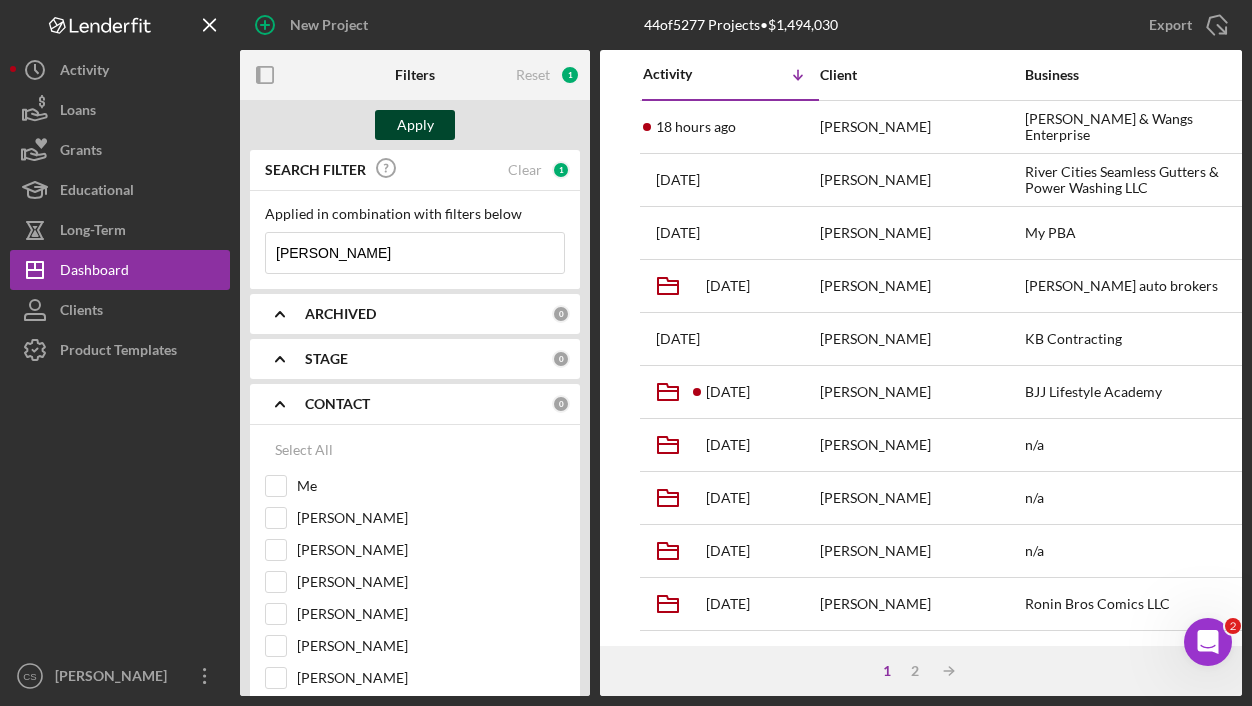 click on "Apply" at bounding box center (415, 125) 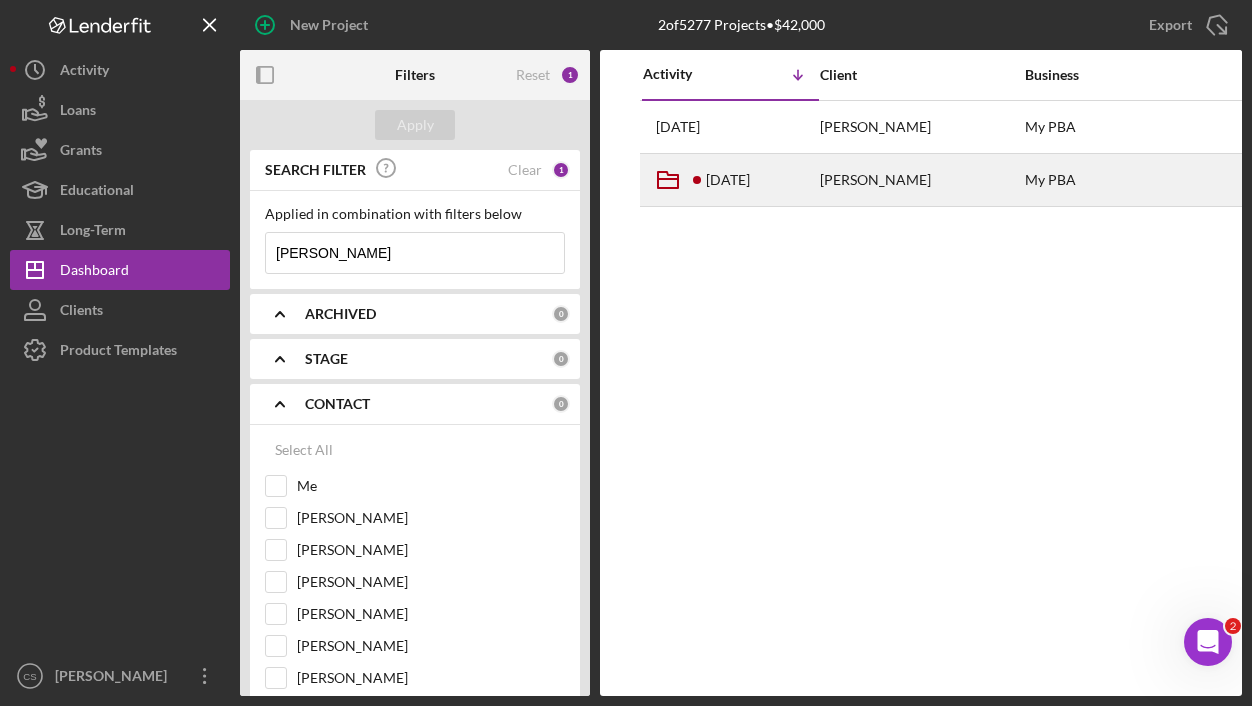 click on "[DATE]" at bounding box center (728, 180) 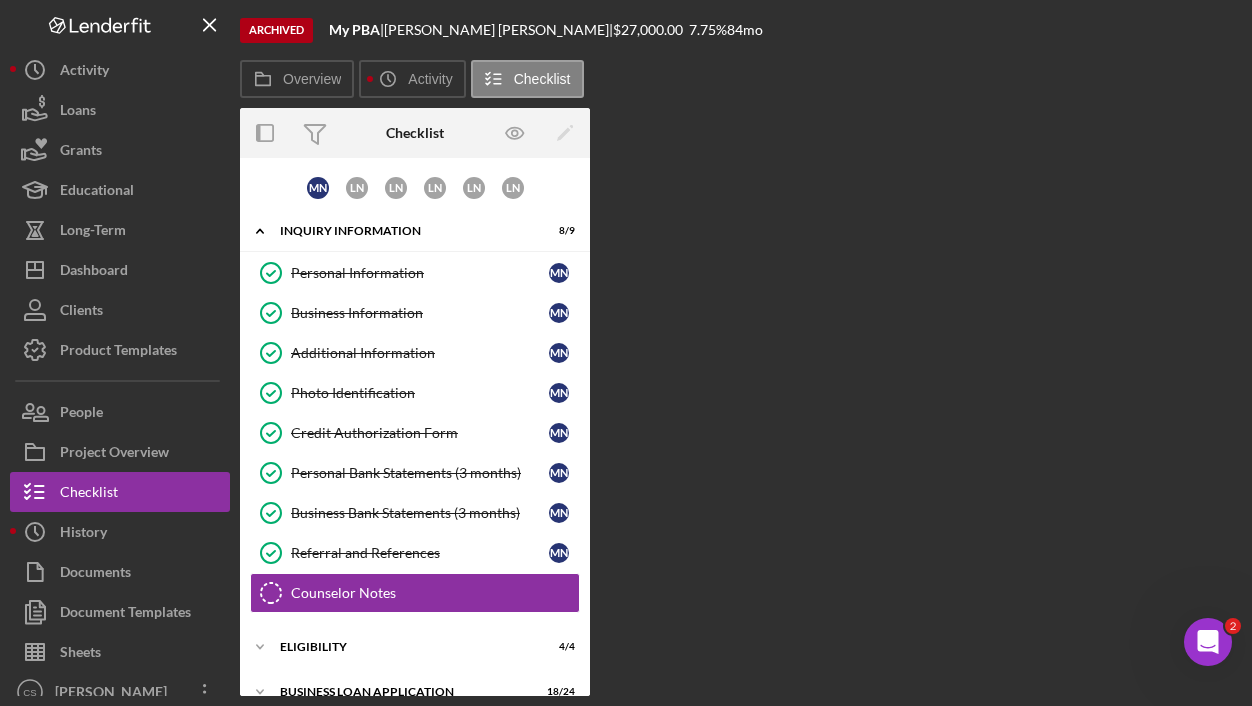 scroll, scrollTop: 158, scrollLeft: 0, axis: vertical 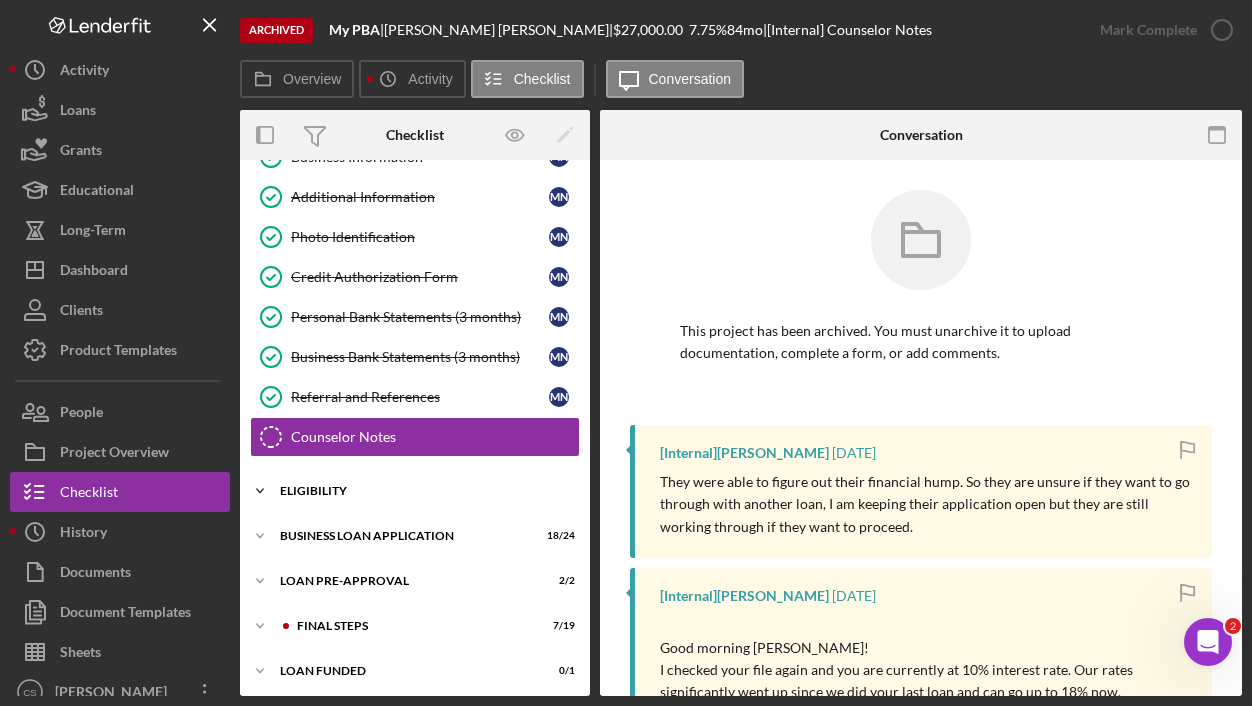 click 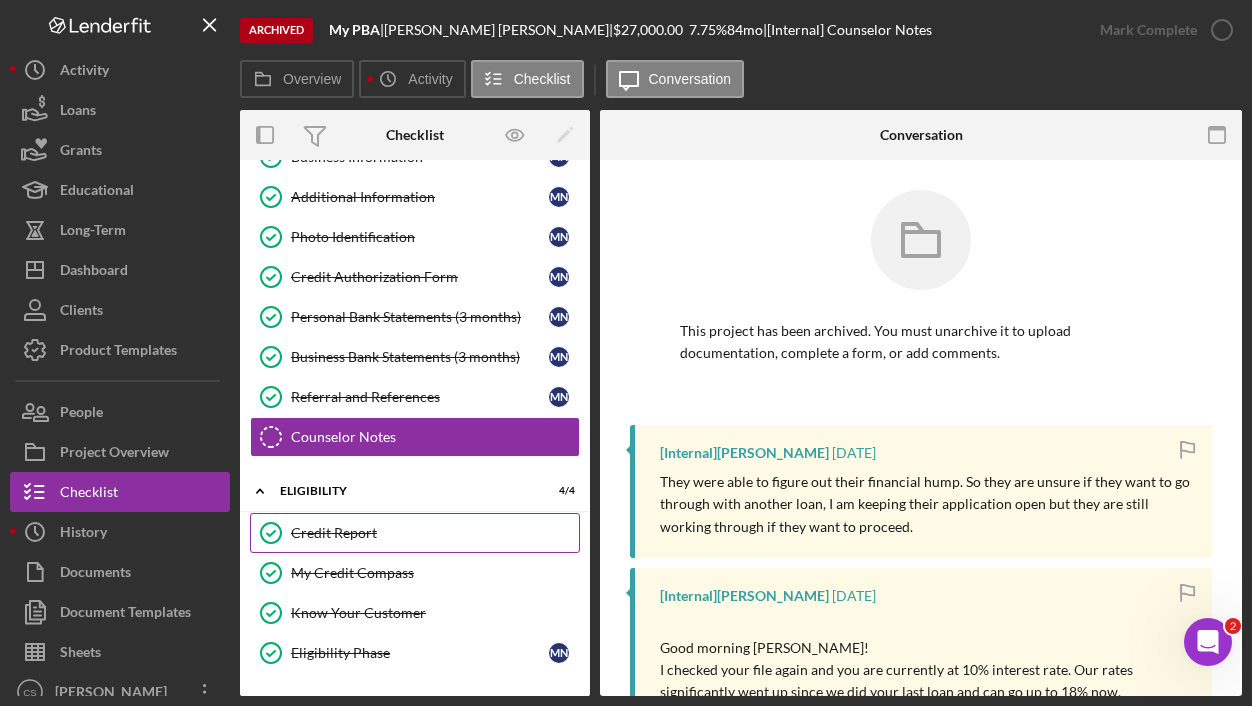 scroll, scrollTop: 258, scrollLeft: 0, axis: vertical 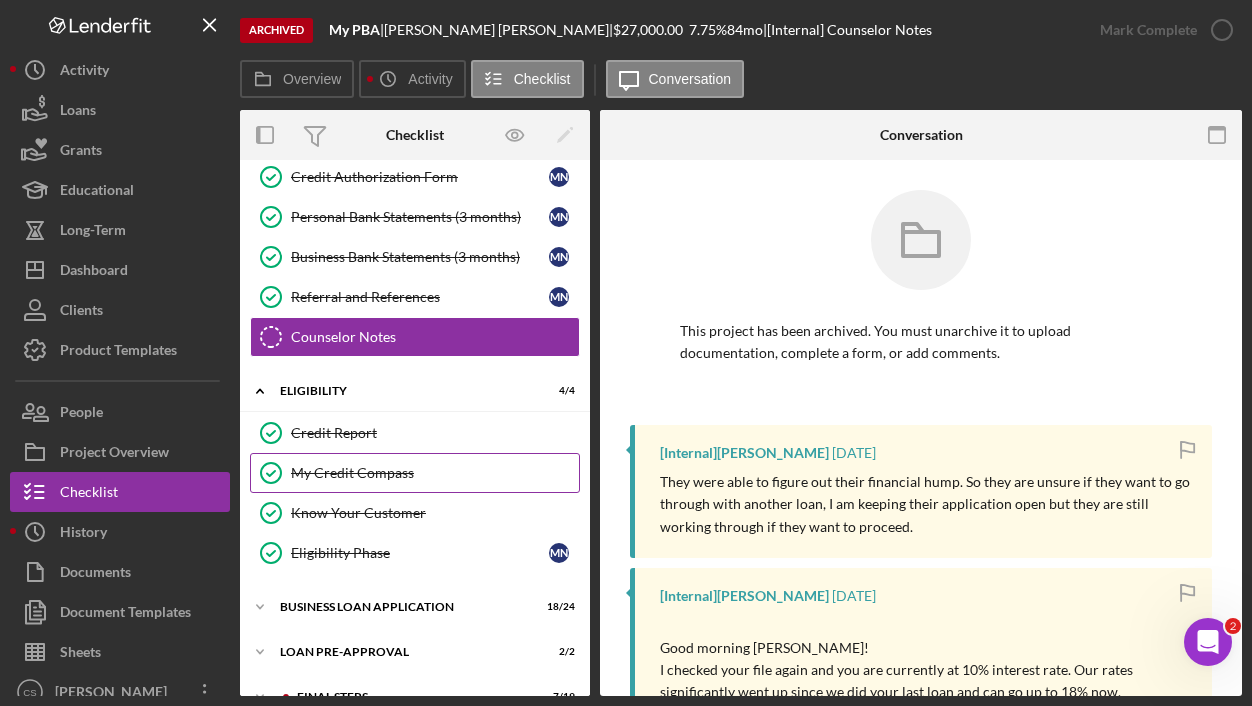 click on "My Credit Compass" at bounding box center (435, 473) 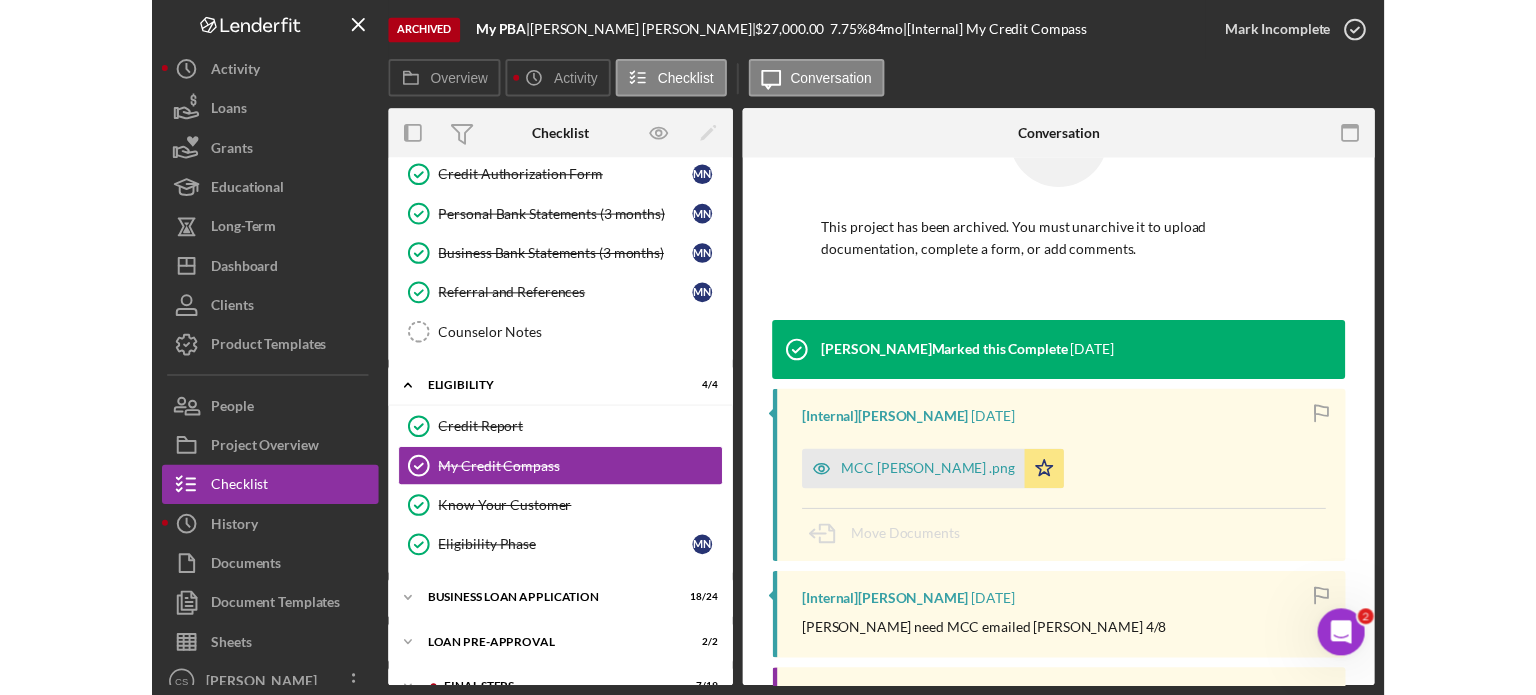 scroll, scrollTop: 200, scrollLeft: 0, axis: vertical 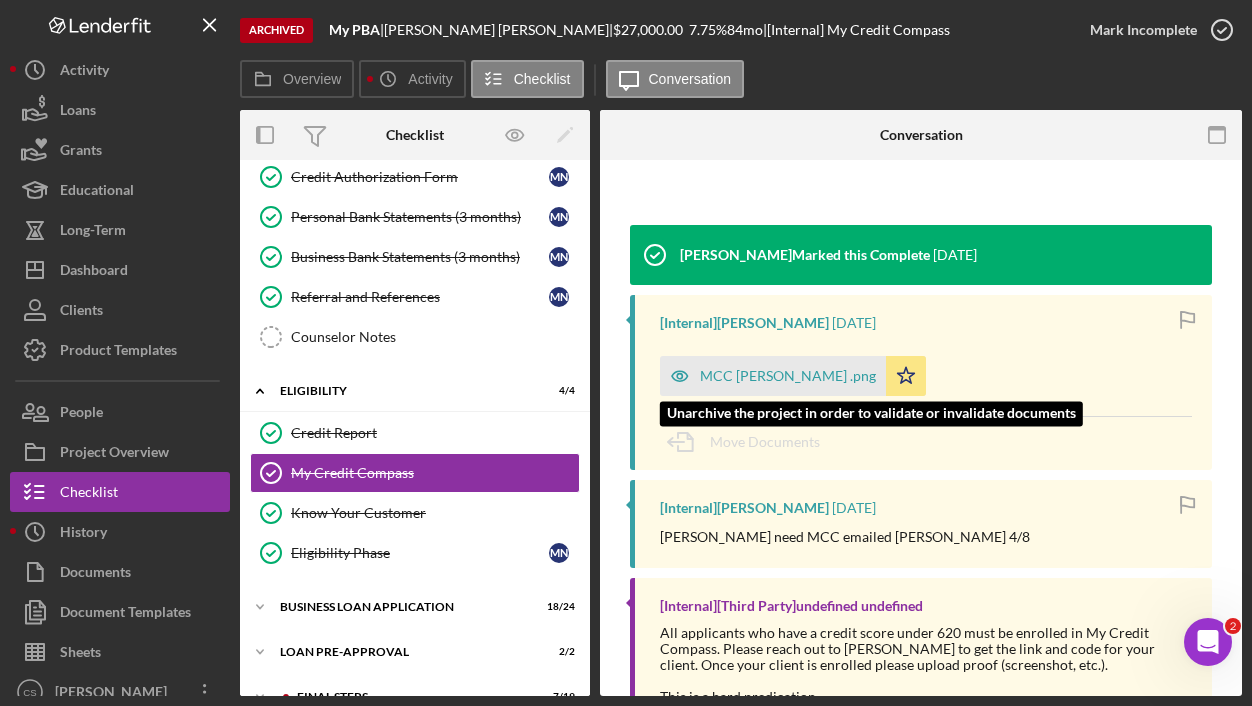 click on "MCC [PERSON_NAME] .png" at bounding box center [788, 376] 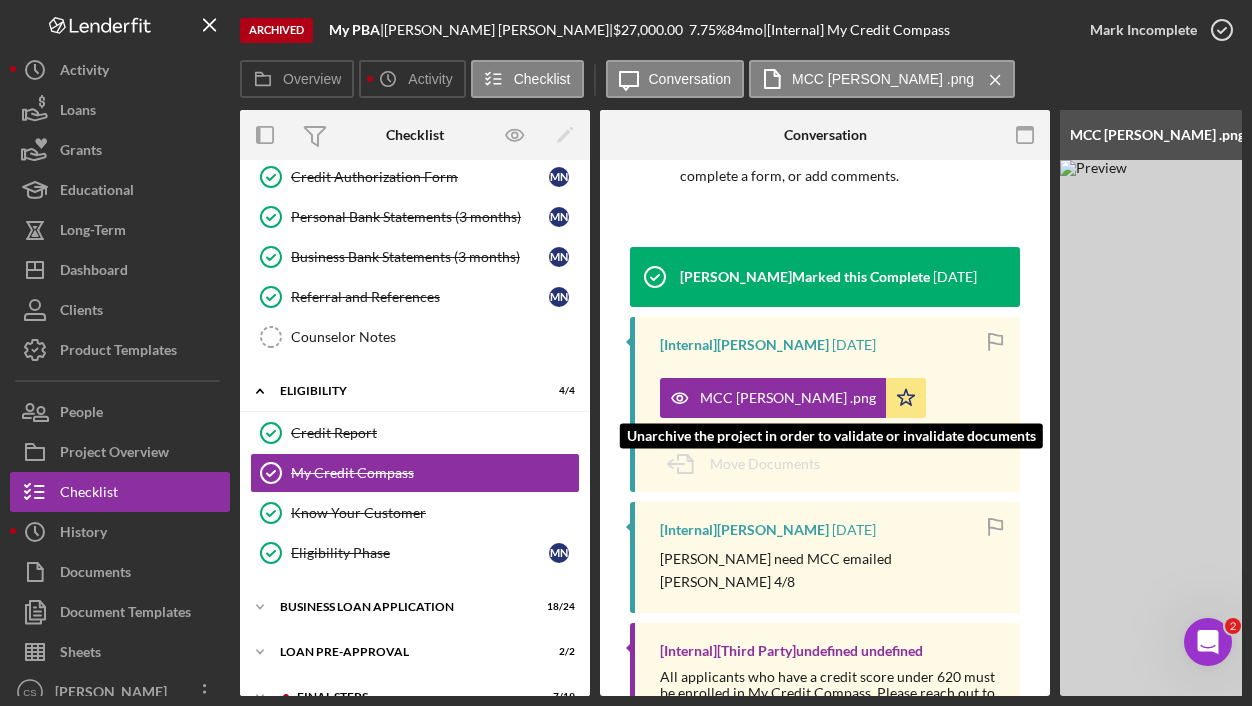 click on "MCC [PERSON_NAME] .png" at bounding box center (773, 398) 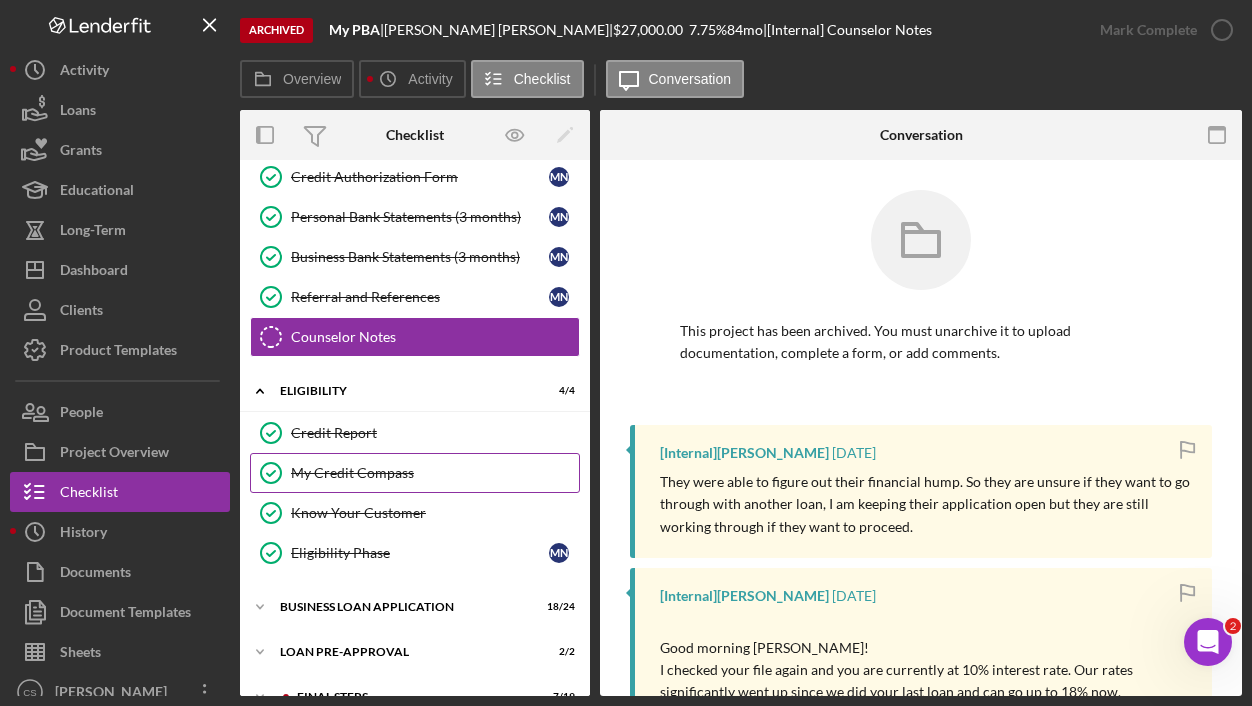 click on "My Credit Compass" at bounding box center (435, 473) 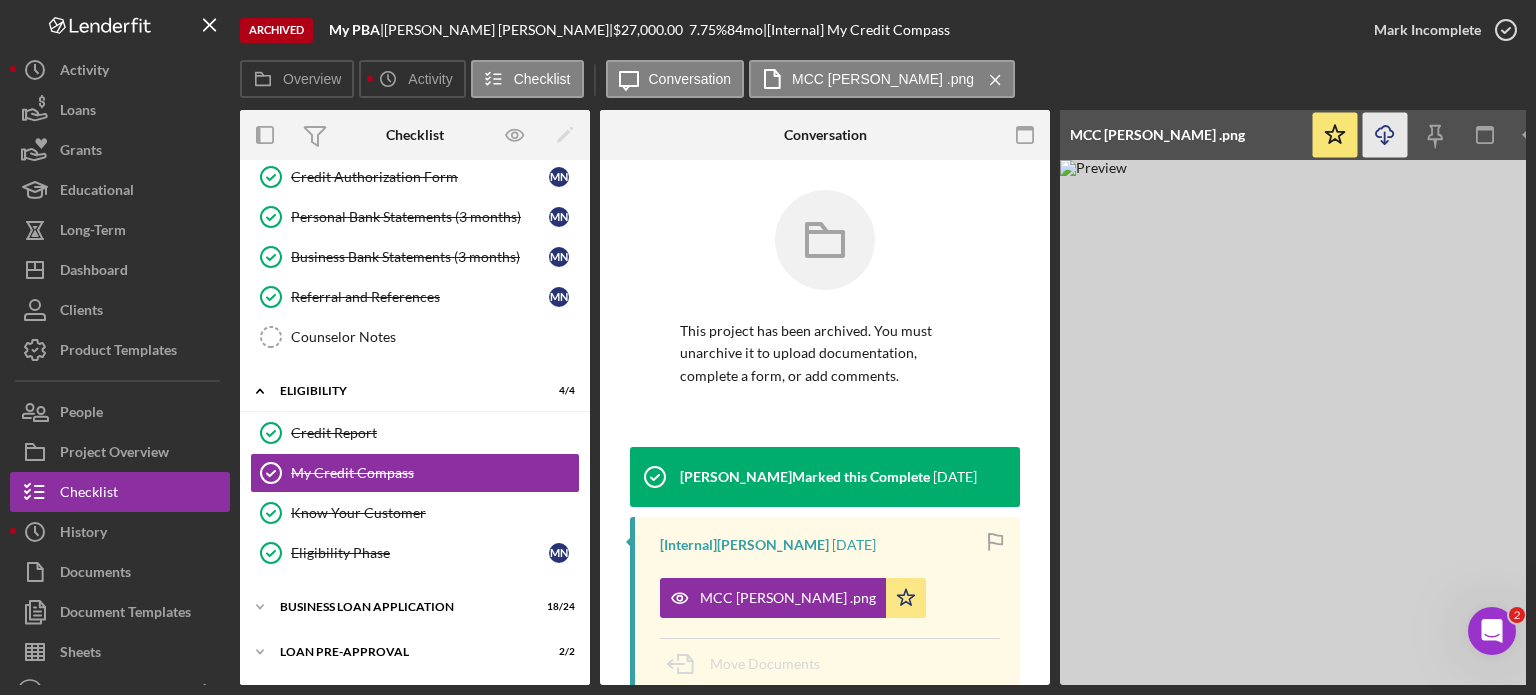 click 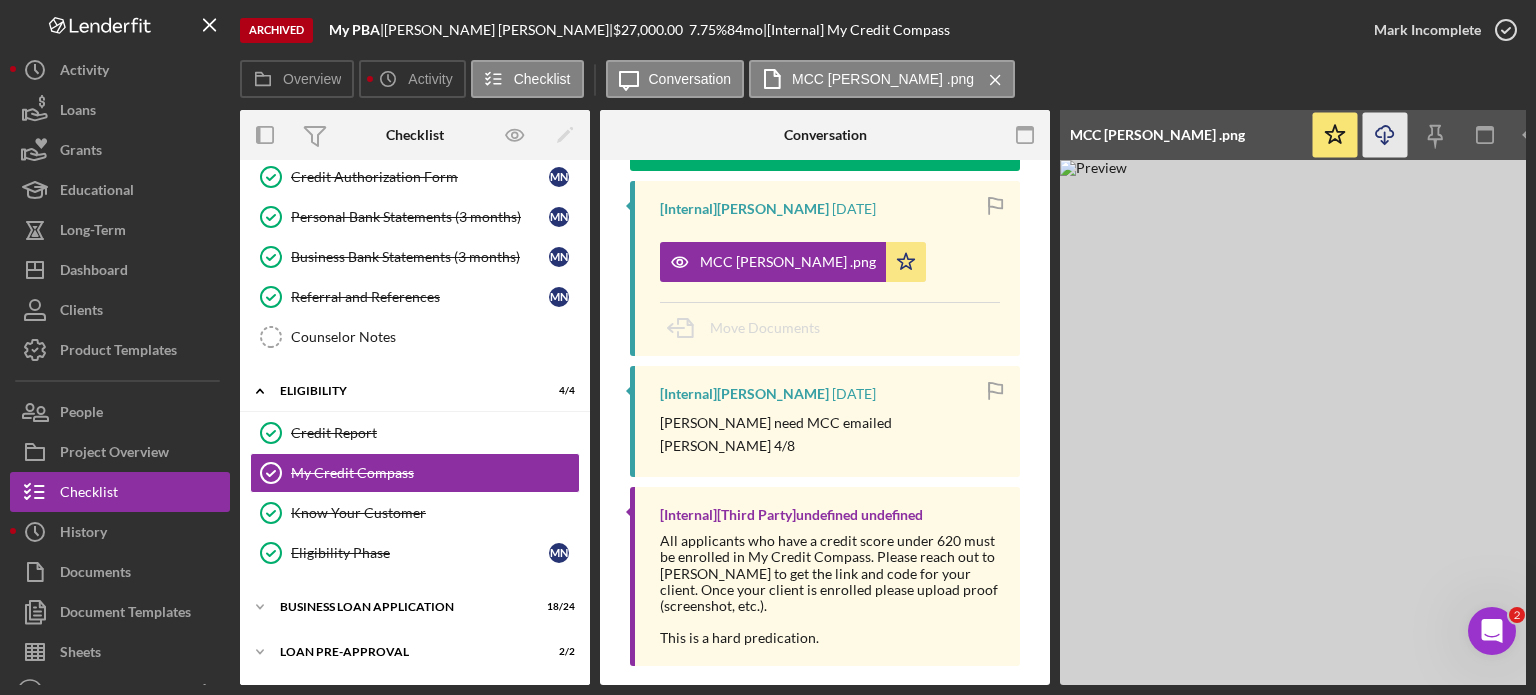 scroll, scrollTop: 340, scrollLeft: 0, axis: vertical 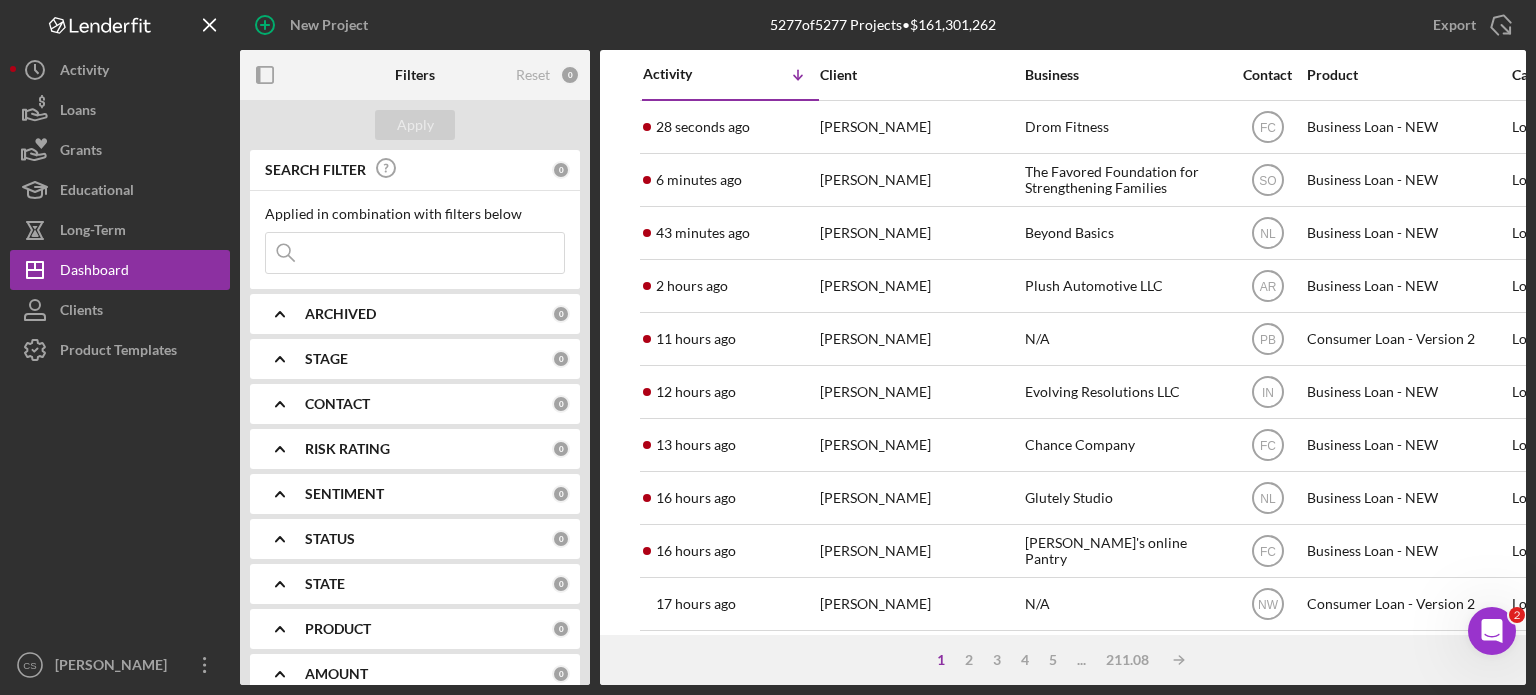 click on "Reset" at bounding box center (533, 75) 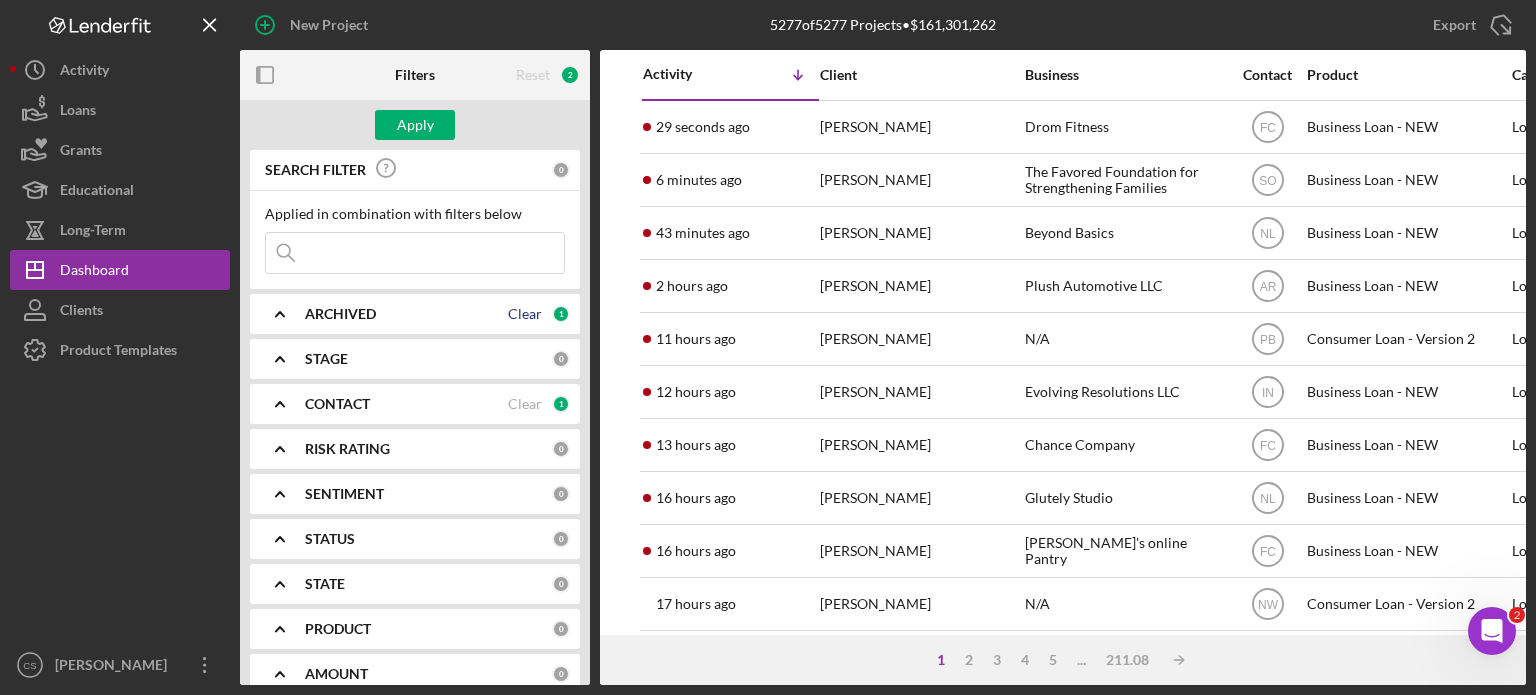 drag, startPoint x: 521, startPoint y: 311, endPoint x: 525, endPoint y: 343, distance: 32.24903 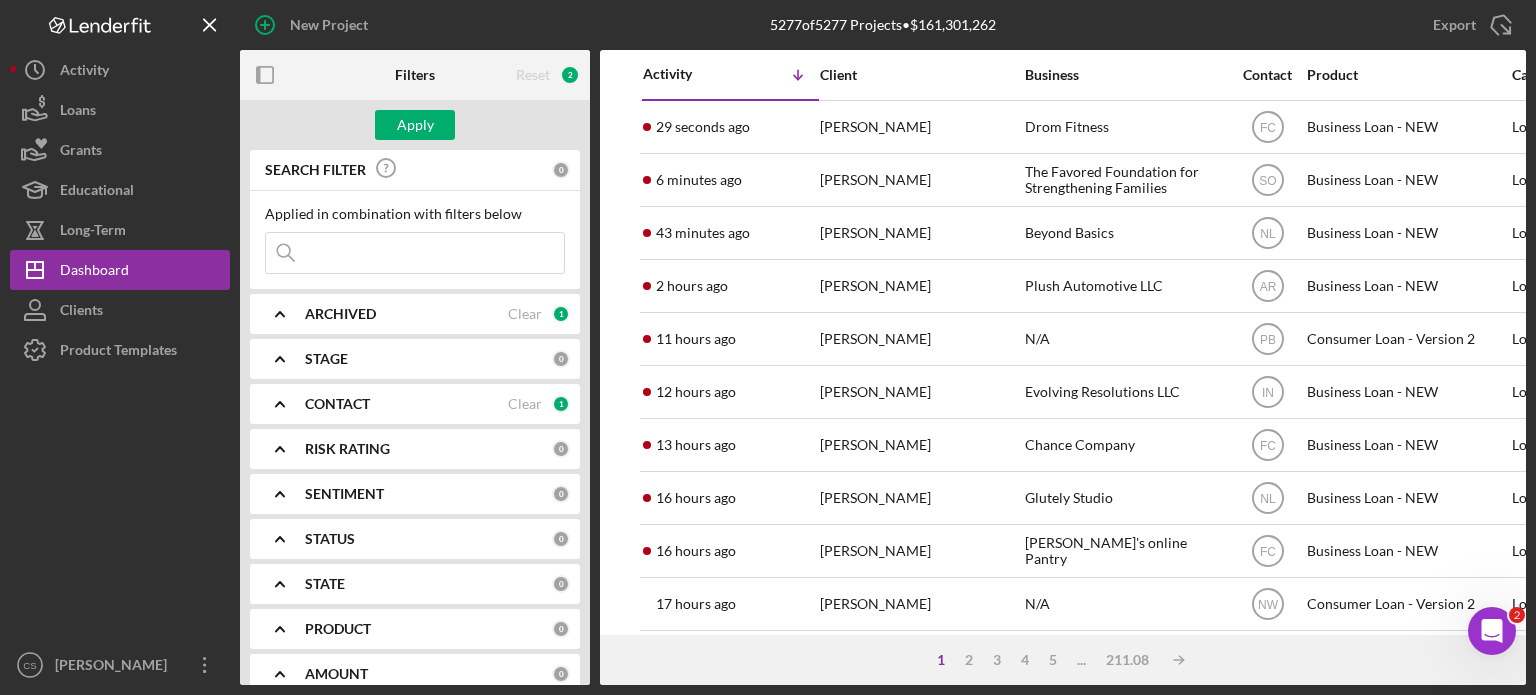 click on "Clear" at bounding box center [525, 314] 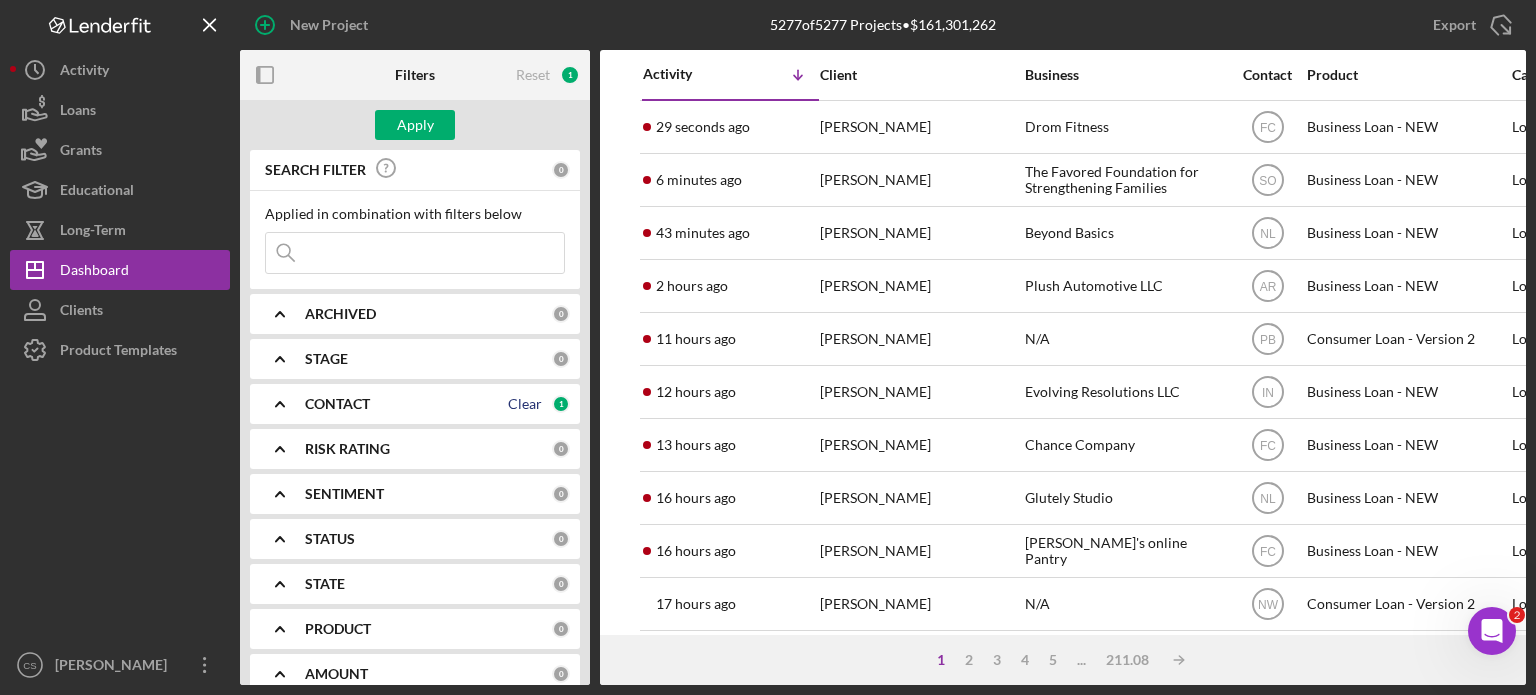 click on "Clear" at bounding box center (525, 404) 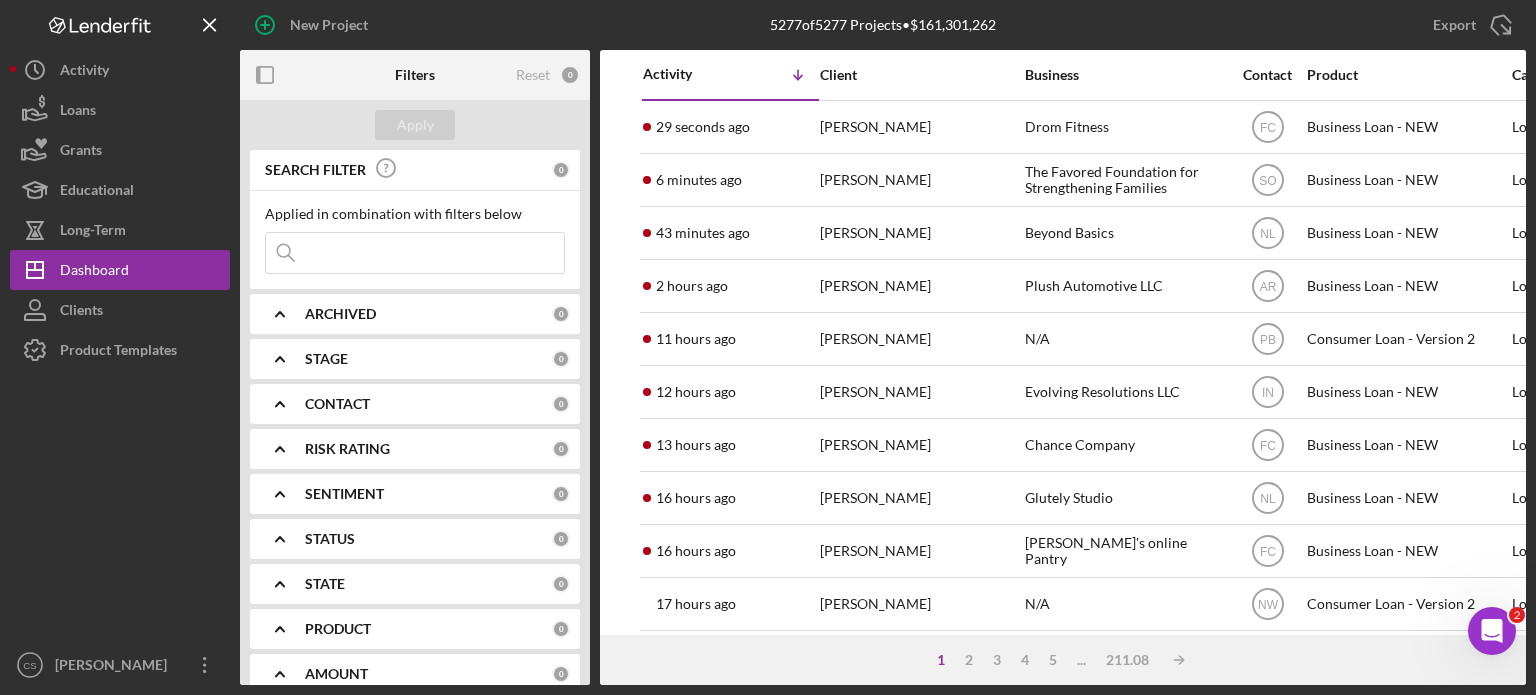 click at bounding box center [415, 253] 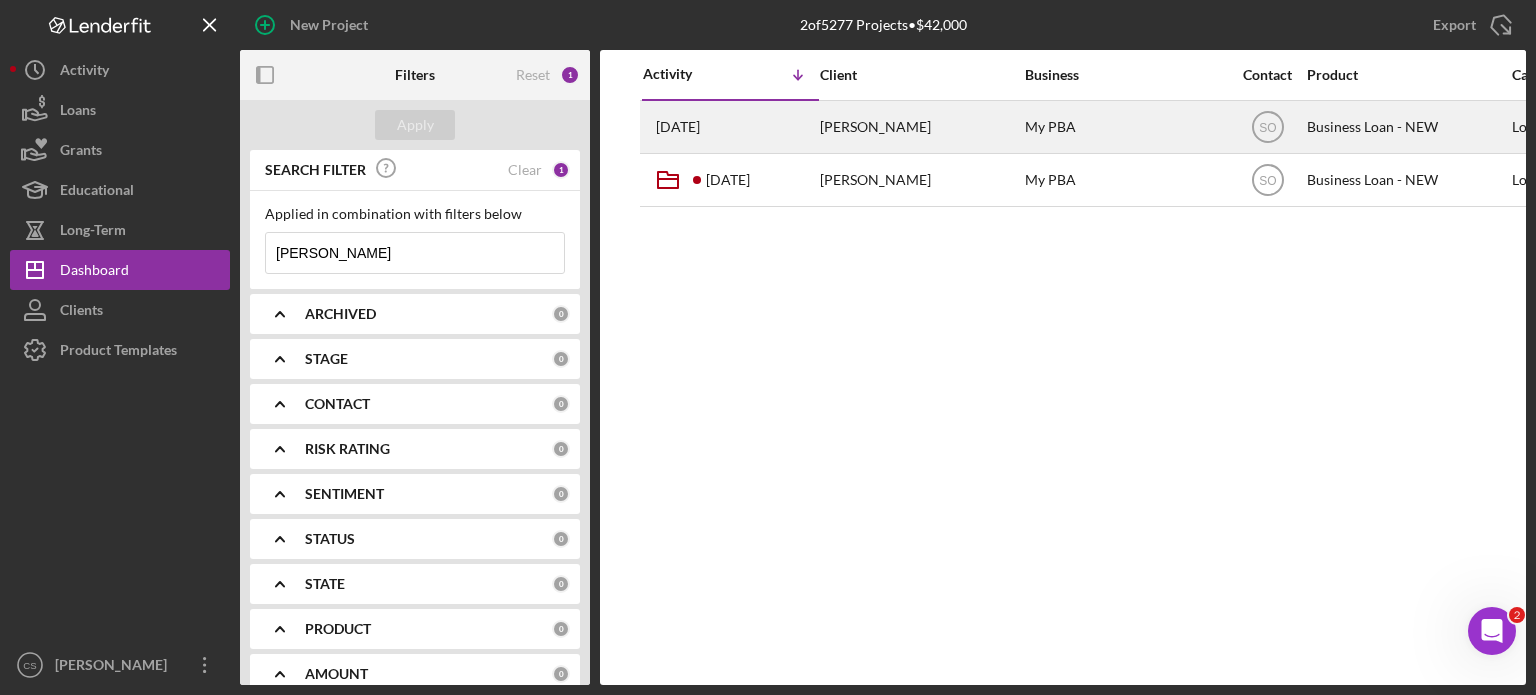 type on "[PERSON_NAME]" 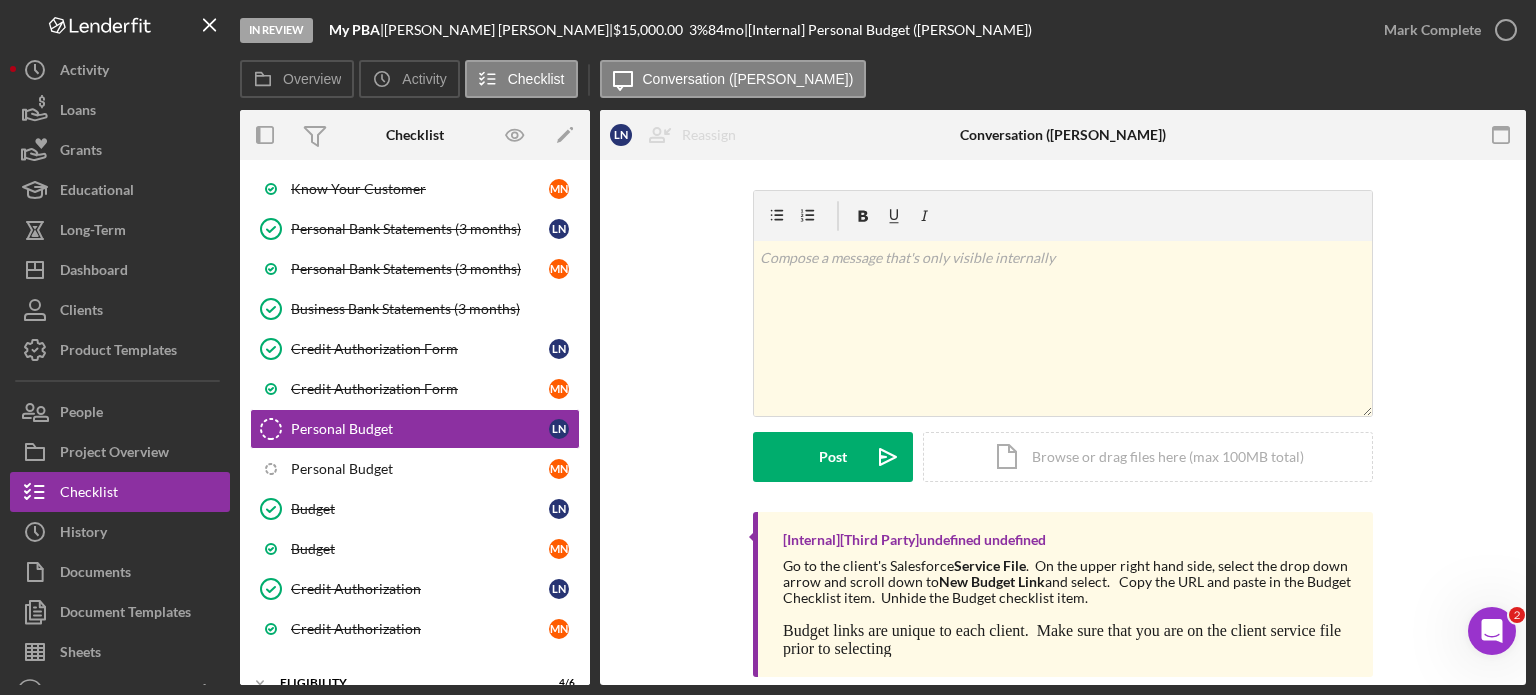 scroll, scrollTop: 426, scrollLeft: 0, axis: vertical 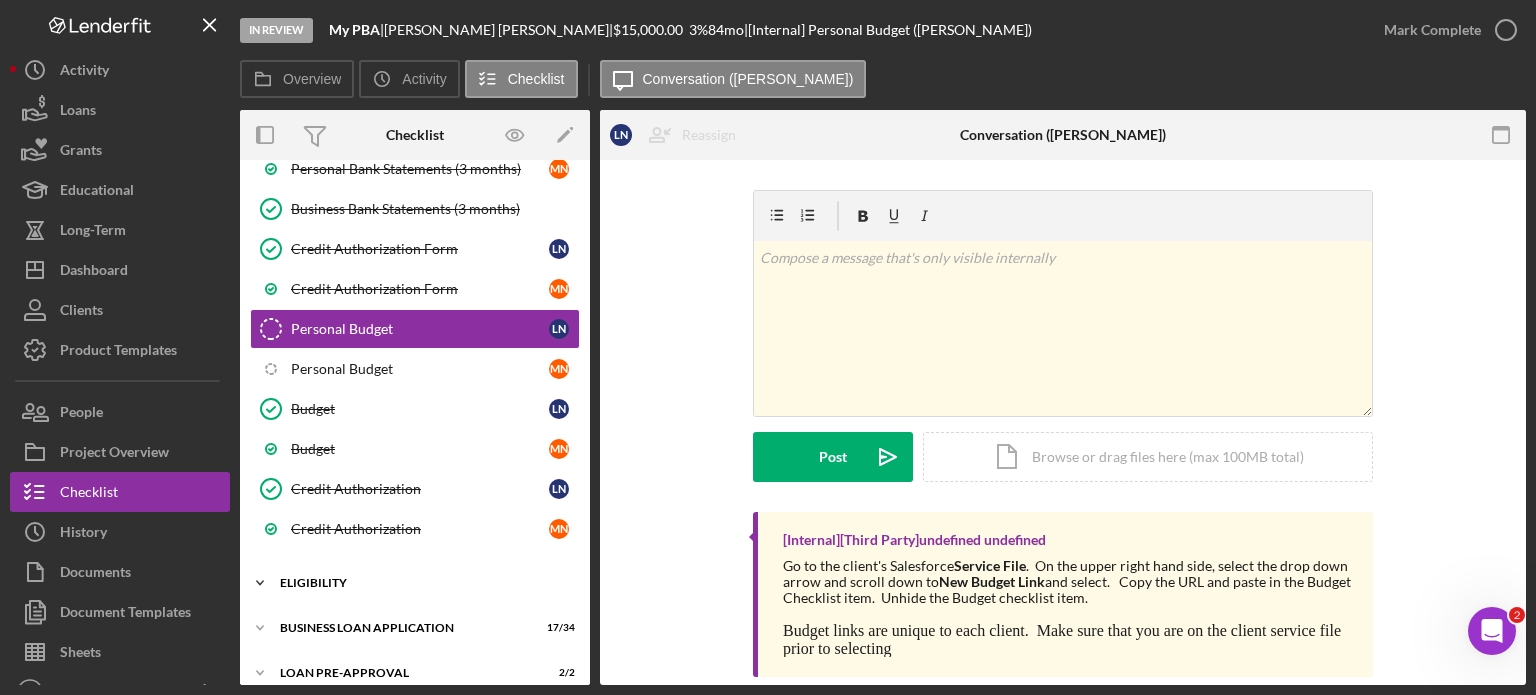 click on "Icon/Expander" 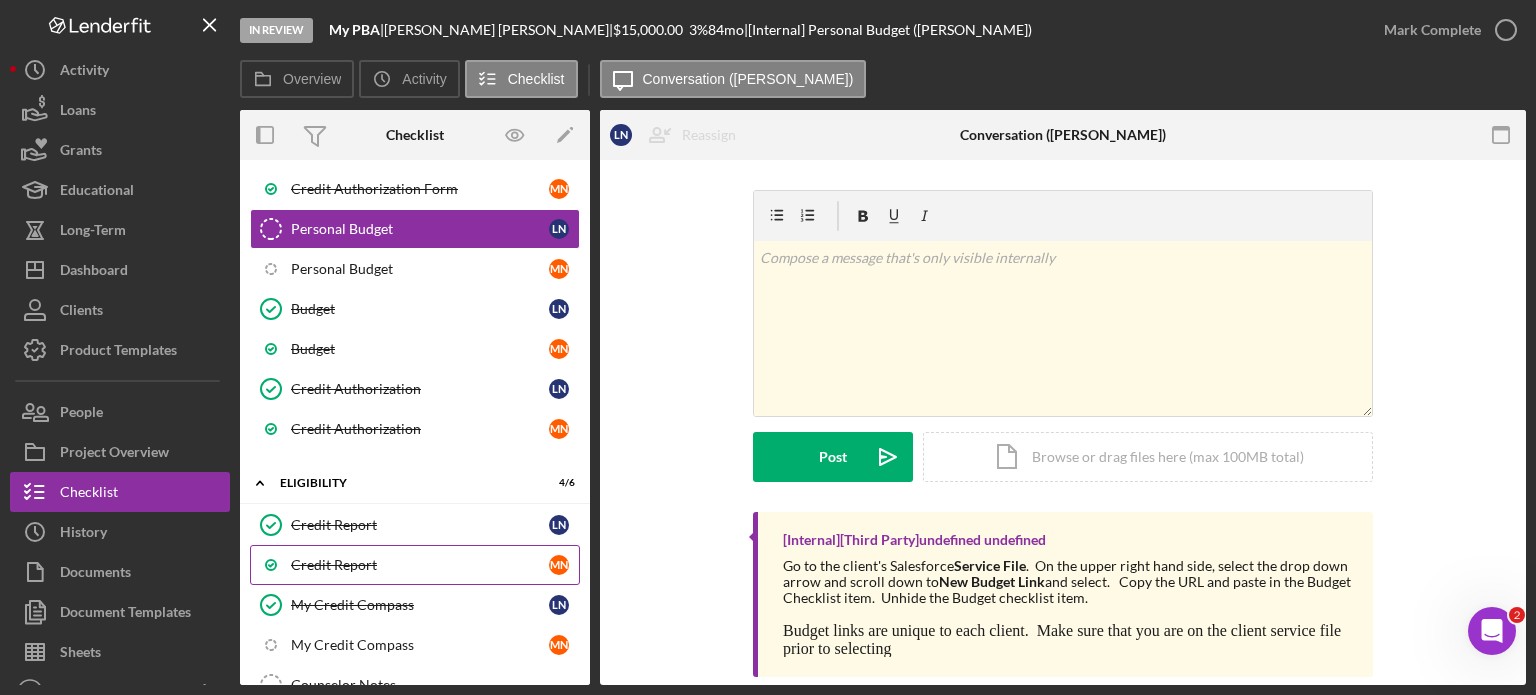 scroll, scrollTop: 626, scrollLeft: 0, axis: vertical 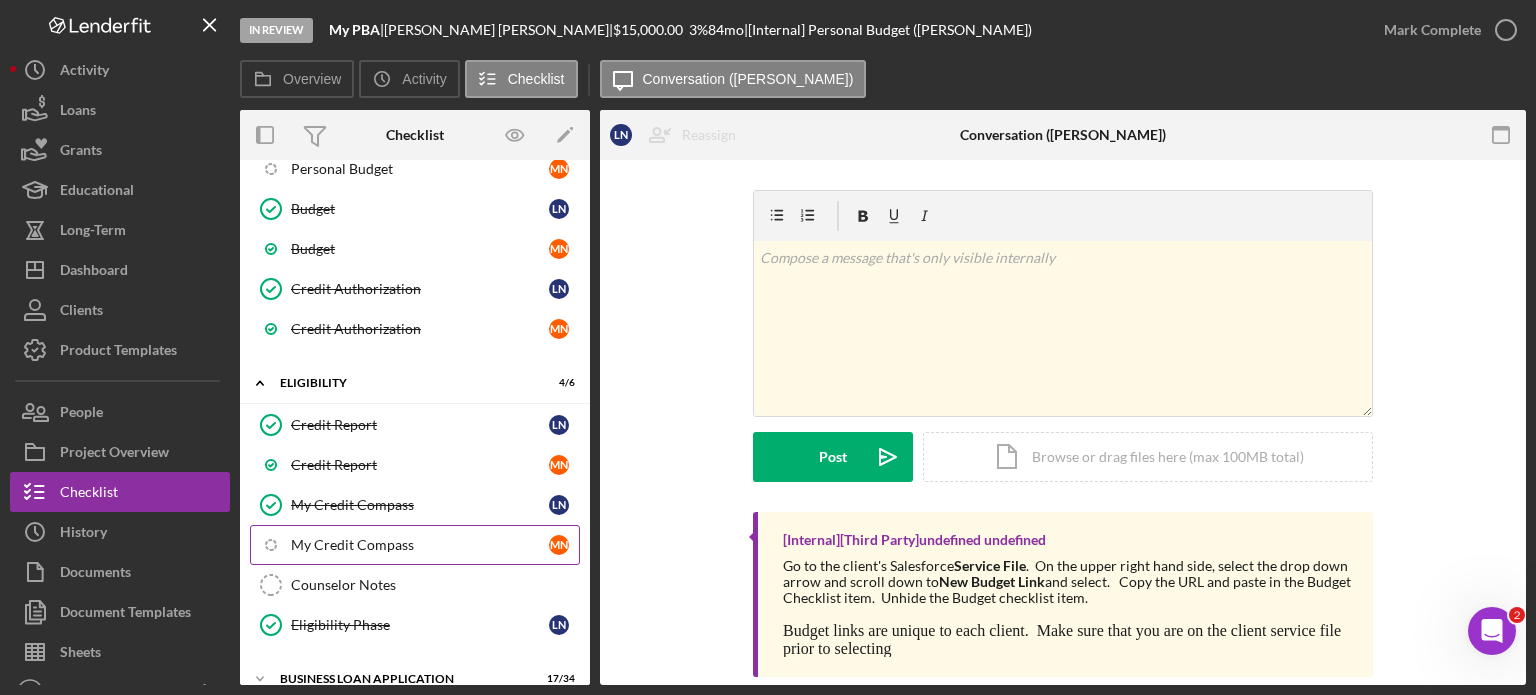 click on "My Credit Compass" at bounding box center (420, 545) 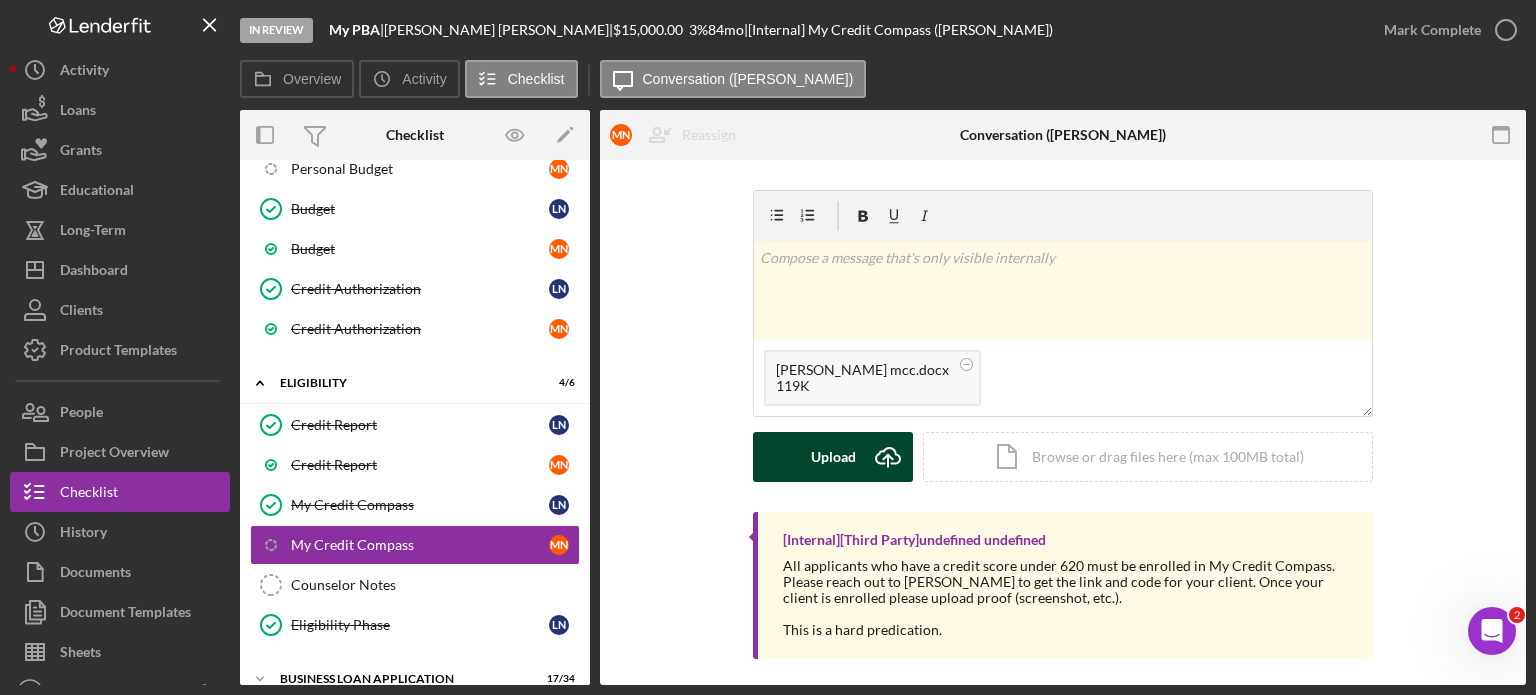 click on "Icon/Upload" 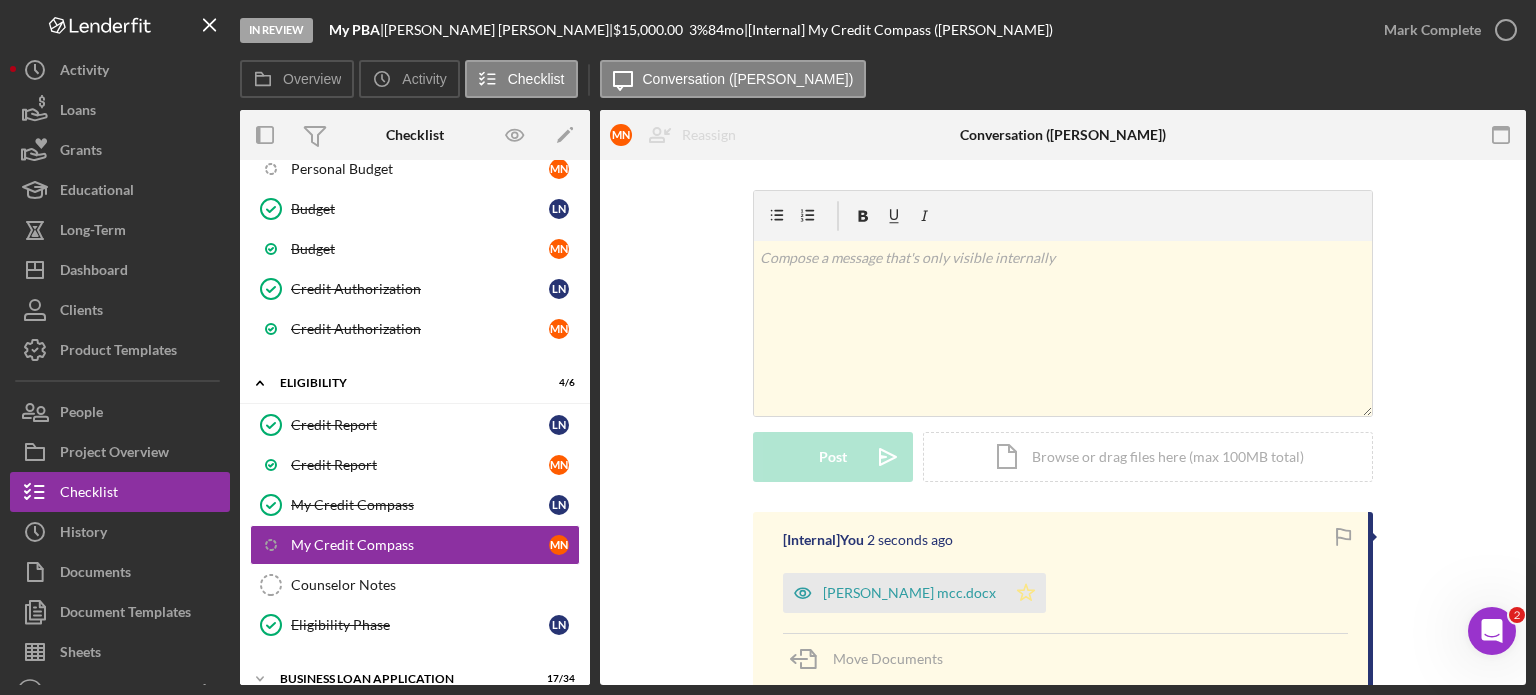 click on "Icon/Star" 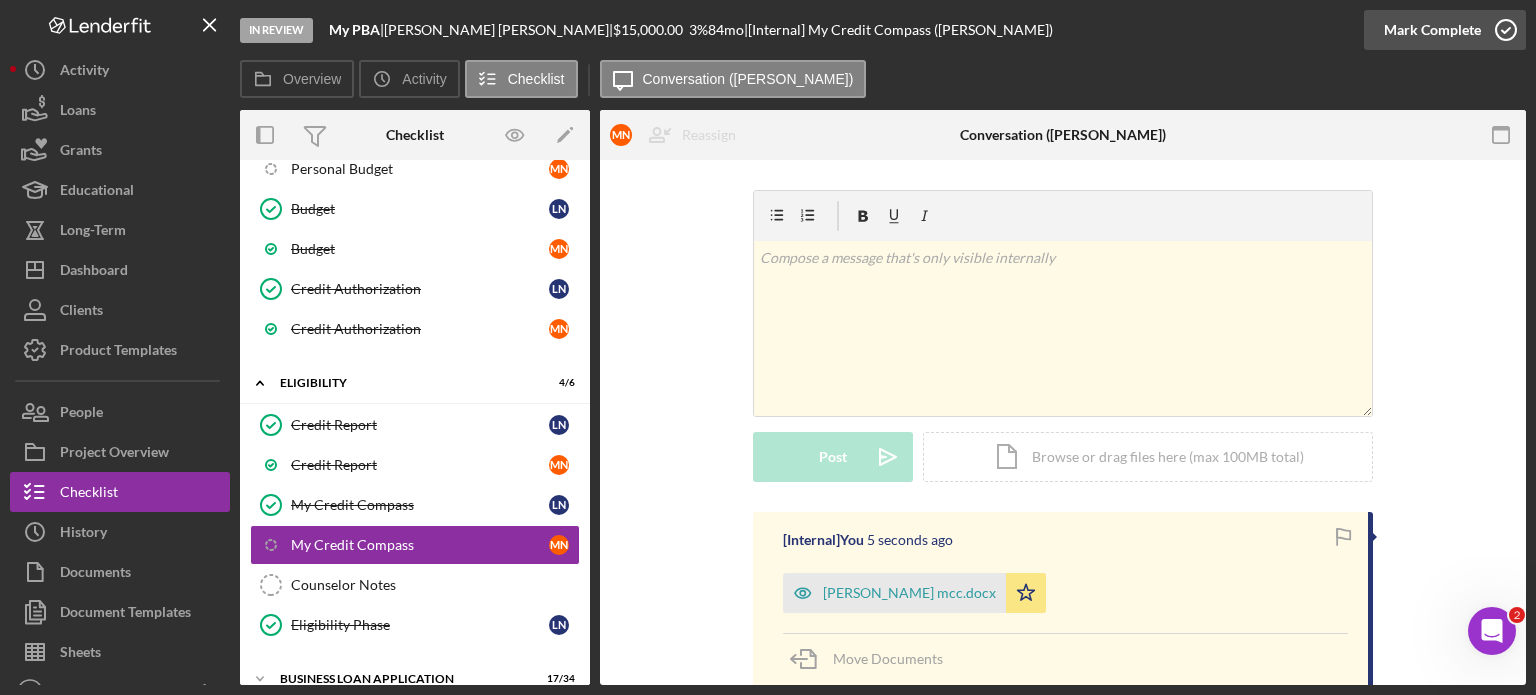 click 